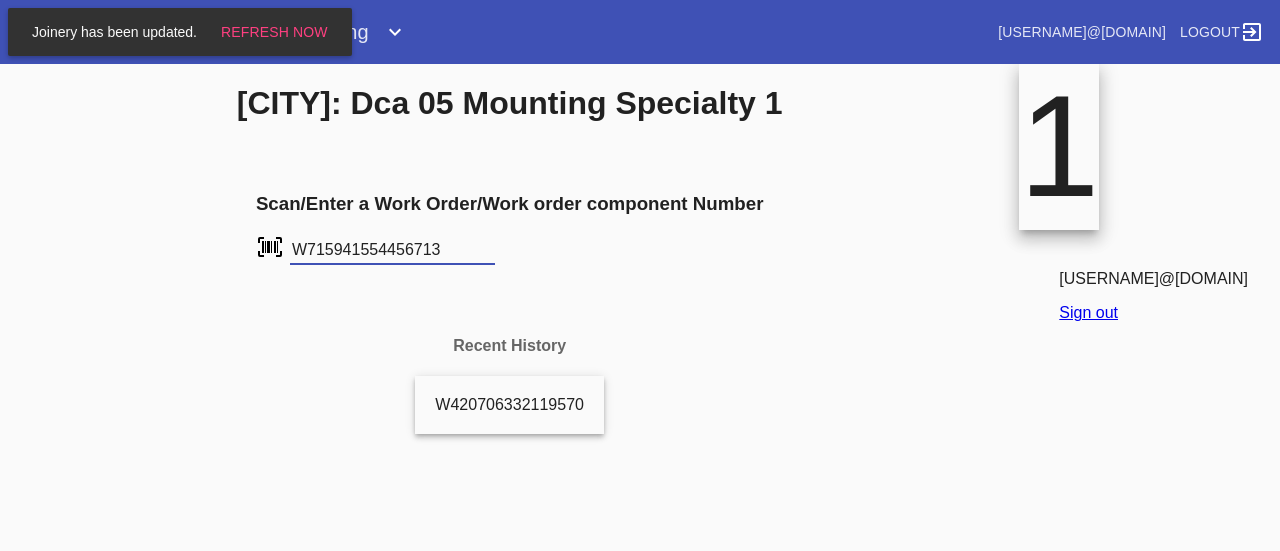 scroll, scrollTop: 0, scrollLeft: 0, axis: both 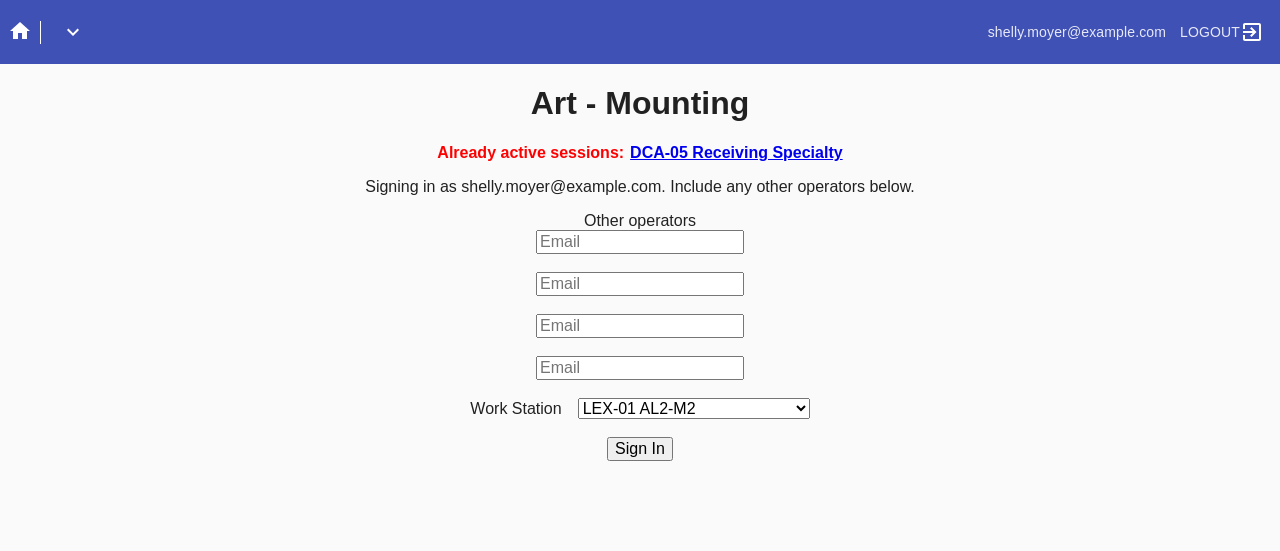 click on "LEX-01 AL2-M2
LEX-01 AL5-M13
LAS-01 Art Cell 7 - M1
LEX-01 AL5-M14
DCA-05 Mounting O
LAS-01 Art Cell 4 - M1
LEX-01 AL4-M3
LEX-01 AL5-M1
LEX-01 AL5-M15
LEX-01 AL5-M17
LAS-01 Art Cell 8 - M1
LEX-01 AL5-M16
LEX-01 AL1-M1
LEX-01 AL5-M2
LEX-01 AC2-M2
LEX-01 AL5-M18
LAS-01 Art Cell 1 - M1
LEX-01 AL1-M2
LEX-01 AL5-M3
LEX-01 AL1-M3
LEX-01 AL4-M1
LEX-01 AL5-M4
DCA-05 Mounting Specialty 1
LAS-01 Art Cell 5 - M1
DCA-05 Mounting Specialty 2
LEX-01 AL1-M4
LEX-01 AL4-M2
LEX-01 AL5-M5
LEX-01 AC1-M1
DCA-05 Mounting Specialty 3
LEX-01 AL4-M4
LEX-01AL5-M6
LEX-01 AC2-M1
LEX-01 AL4-M5
LEX-01 AL4-M6
LEX-01 AL5-M7
LAS-01 Art Cell 2 - M1
LEX-01 AL4-M7
LEX-01 AC3-M1
LEX-01 AL5-M8
LEX-01 AL5-M9
LEX-01 AC4-M1
LAS-01 Art Cell 6 - M1
LEX-01 AL4-M8
LEX-01 AL5-M10
LEX-01 AL5-M11
DCA-05 Mounting A
DCA-05 Mounting B
DCA-05 Mounting C
DCA-05 Mounting D
LEX-01 AL5-M12
LAS-01 Art Cell 3 - M1
DCA-05 Mounting E
DCA-05 Mounting F" at bounding box center [694, 408] 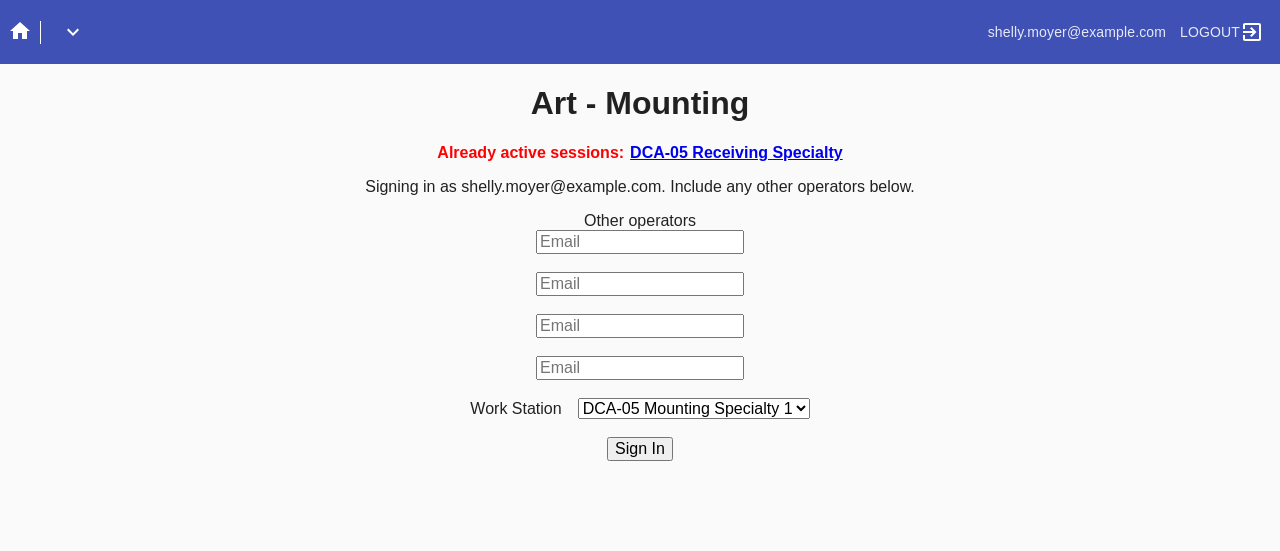 click on "LEX-01 AL2-M2
LEX-01 AL5-M13
LAS-01 Art Cell 7 - M1
LEX-01 AL5-M14
DCA-05 Mounting O
LAS-01 Art Cell 4 - M1
LEX-01 AL4-M3
LEX-01 AL5-M1
LEX-01 AL5-M15
LEX-01 AL5-M17
LAS-01 Art Cell 8 - M1
LEX-01 AL5-M16
LEX-01 AL1-M1
LEX-01 AL5-M2
LEX-01 AC2-M2
LEX-01 AL5-M18
LAS-01 Art Cell 1 - M1
LEX-01 AL1-M2
LEX-01 AL5-M3
LEX-01 AL1-M3
LEX-01 AL4-M1
LEX-01 AL5-M4
DCA-05 Mounting Specialty 1
LAS-01 Art Cell 5 - M1
DCA-05 Mounting Specialty 2
LEX-01 AL1-M4
LEX-01 AL4-M2
LEX-01 AL5-M5
LEX-01 AC1-M1
DCA-05 Mounting Specialty 3
LEX-01 AL4-M4
LEX-01AL5-M6
LEX-01 AC2-M1
LEX-01 AL4-M5
LEX-01 AL4-M6
LEX-01 AL5-M7
LAS-01 Art Cell 2 - M1
LEX-01 AL4-M7
LEX-01 AC3-M1
LEX-01 AL5-M8
LEX-01 AL5-M9
LEX-01 AC4-M1
LAS-01 Art Cell 6 - M1
LEX-01 AL4-M8
LEX-01 AL5-M10
LEX-01 AL5-M11
DCA-05 Mounting A
DCA-05 Mounting B
DCA-05 Mounting C
DCA-05 Mounting D
LEX-01 AL5-M12
LAS-01 Art Cell 3 - M1
DCA-05 Mounting E
DCA-05 Mounting F" at bounding box center (694, 408) 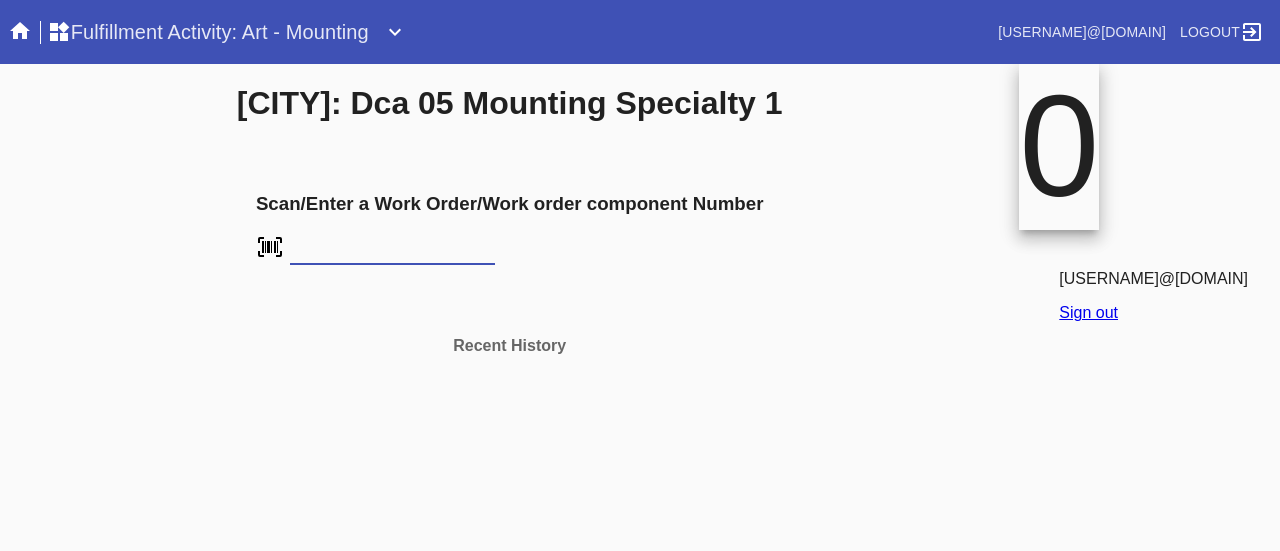scroll, scrollTop: 0, scrollLeft: 0, axis: both 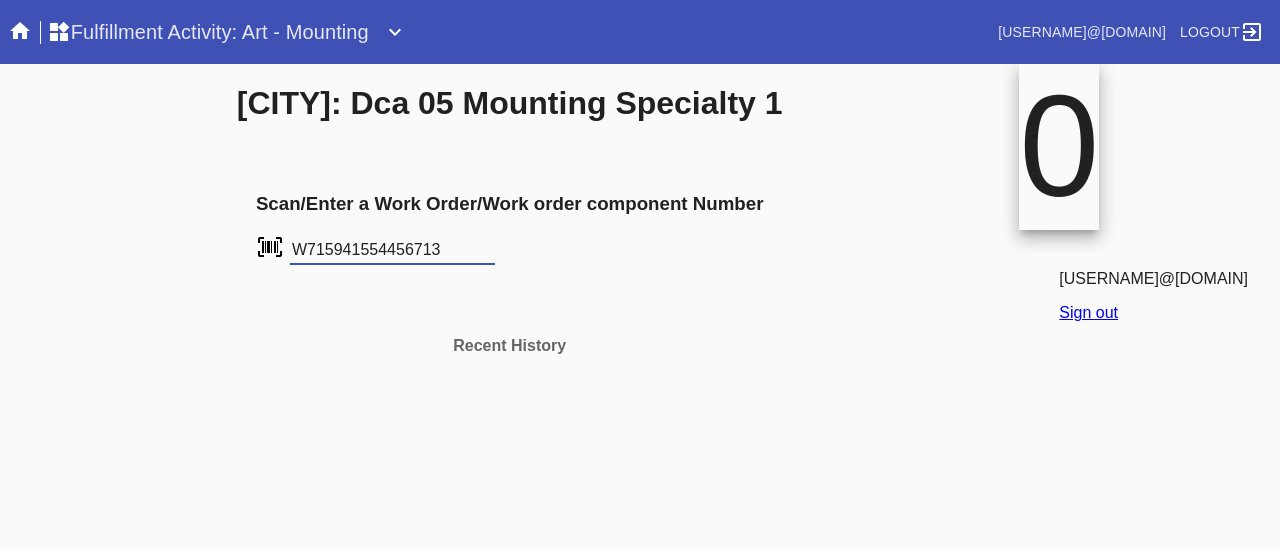 type on "W715941554456713" 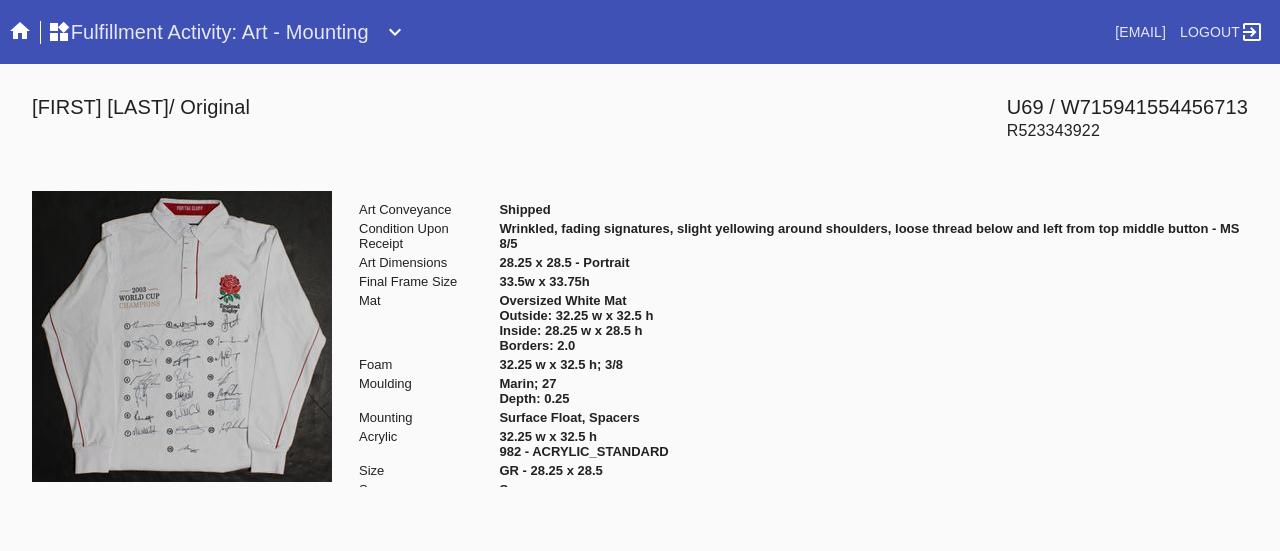 scroll, scrollTop: 0, scrollLeft: 0, axis: both 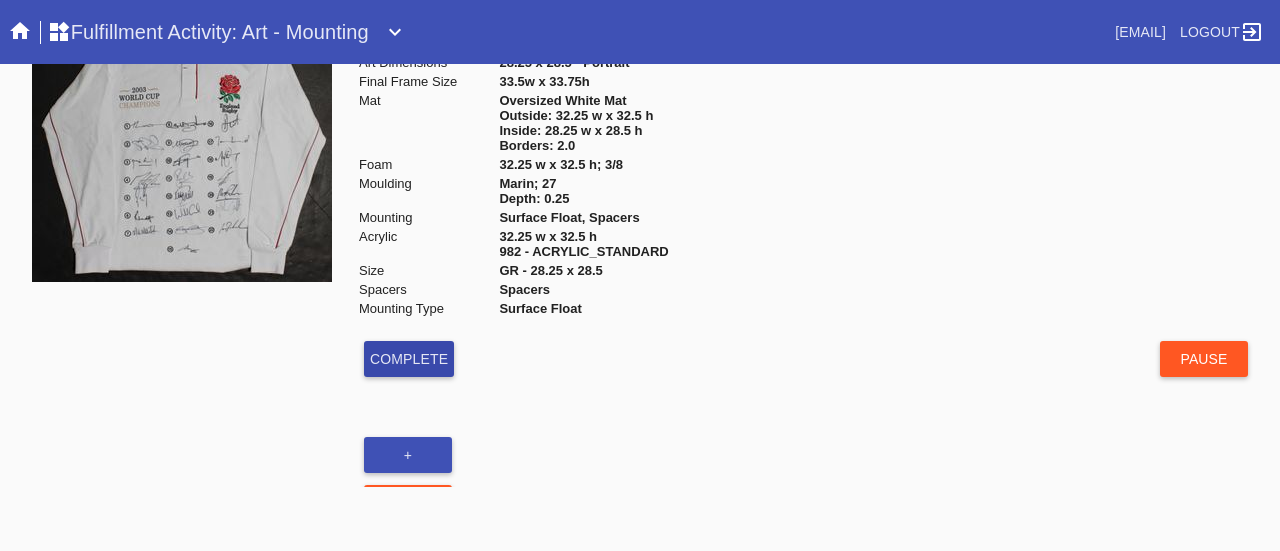 click on "Complete" at bounding box center (409, 359) 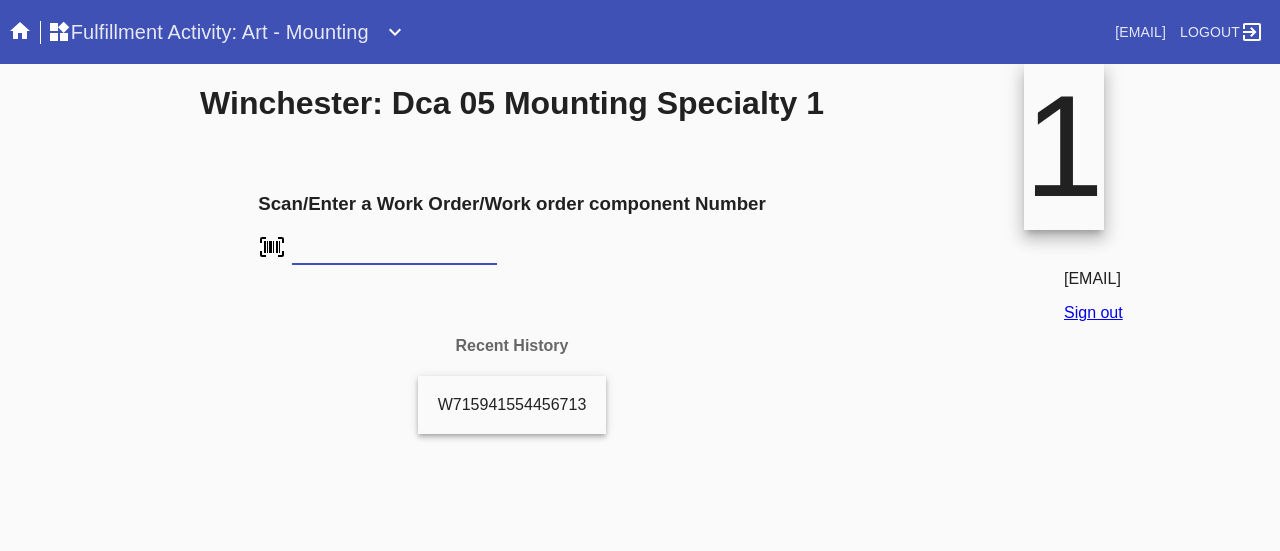 scroll, scrollTop: 0, scrollLeft: 0, axis: both 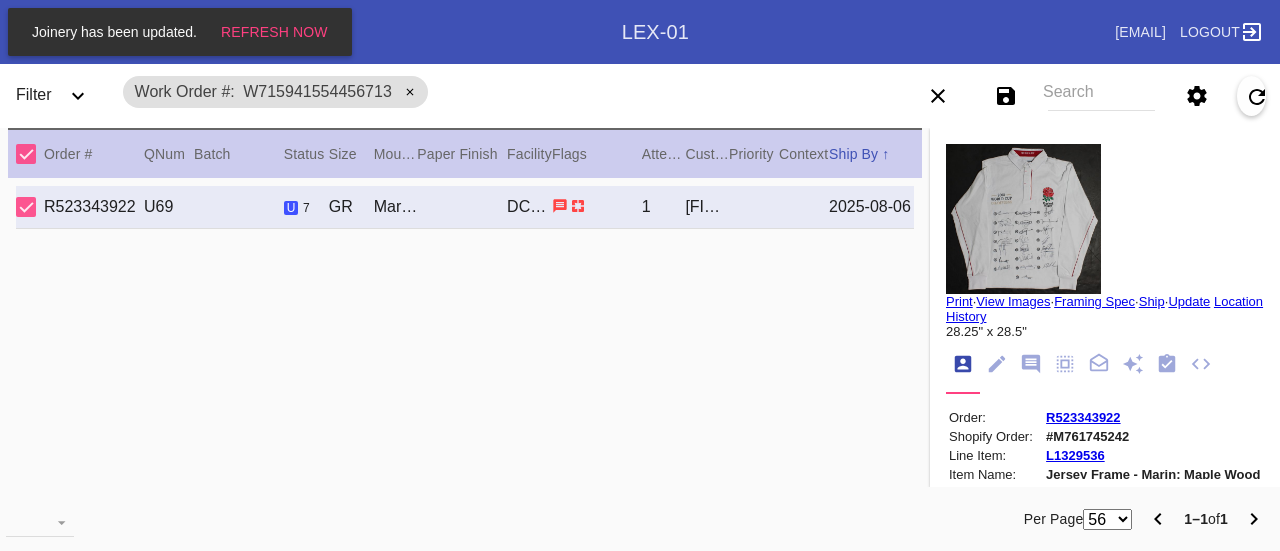click on "Search" at bounding box center (1101, 96) 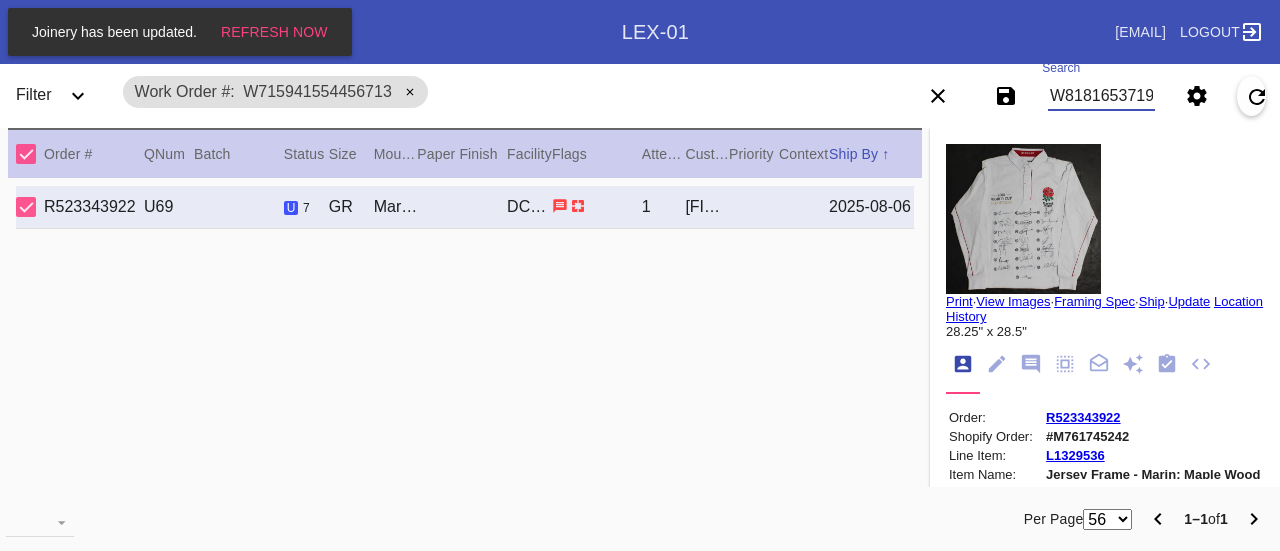 type on "W818165371928006" 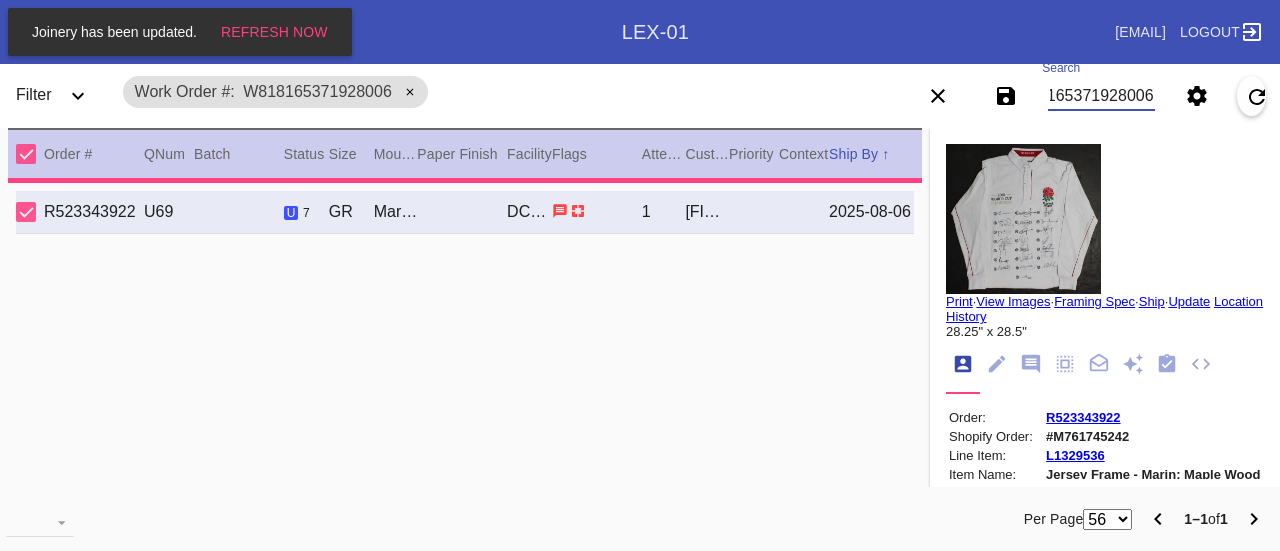 type on "25.5" 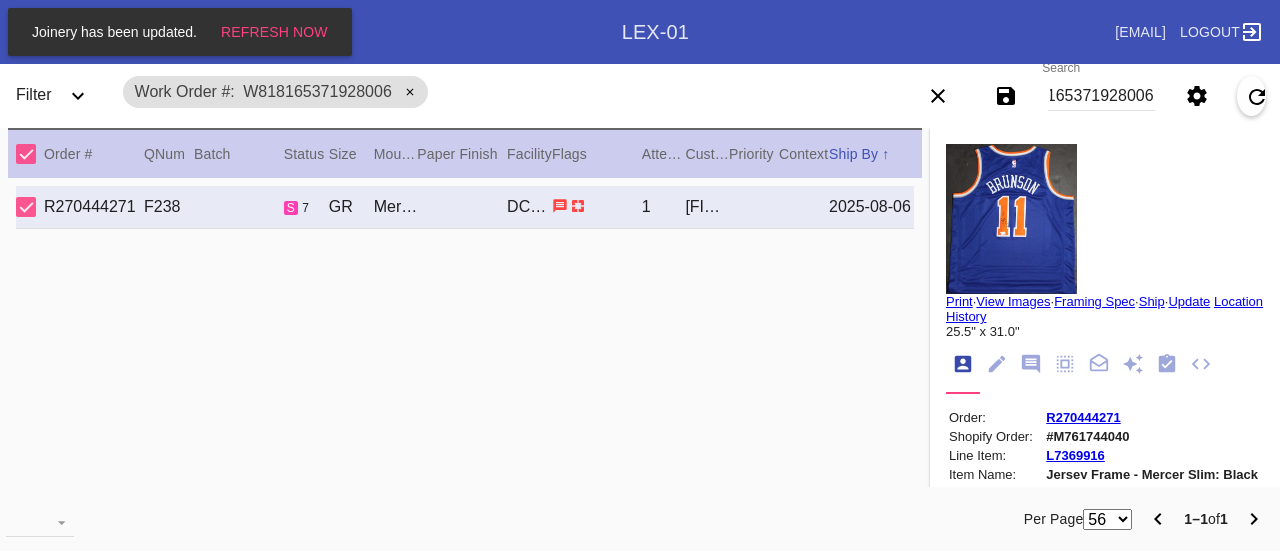 scroll, scrollTop: 0, scrollLeft: 0, axis: both 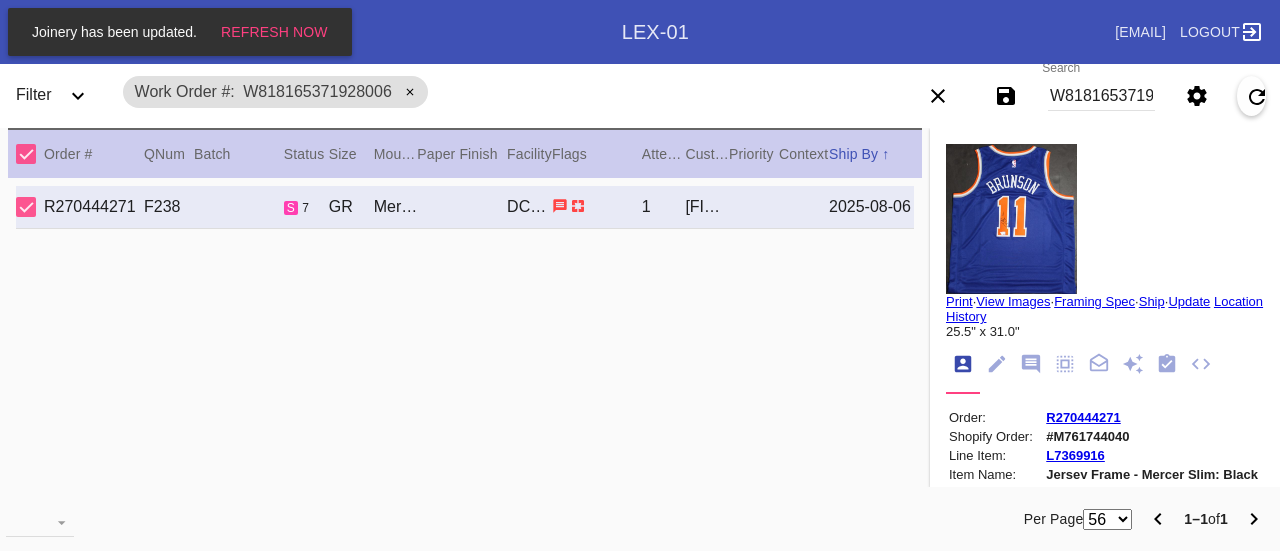 click on "View Images" at bounding box center [1013, 301] 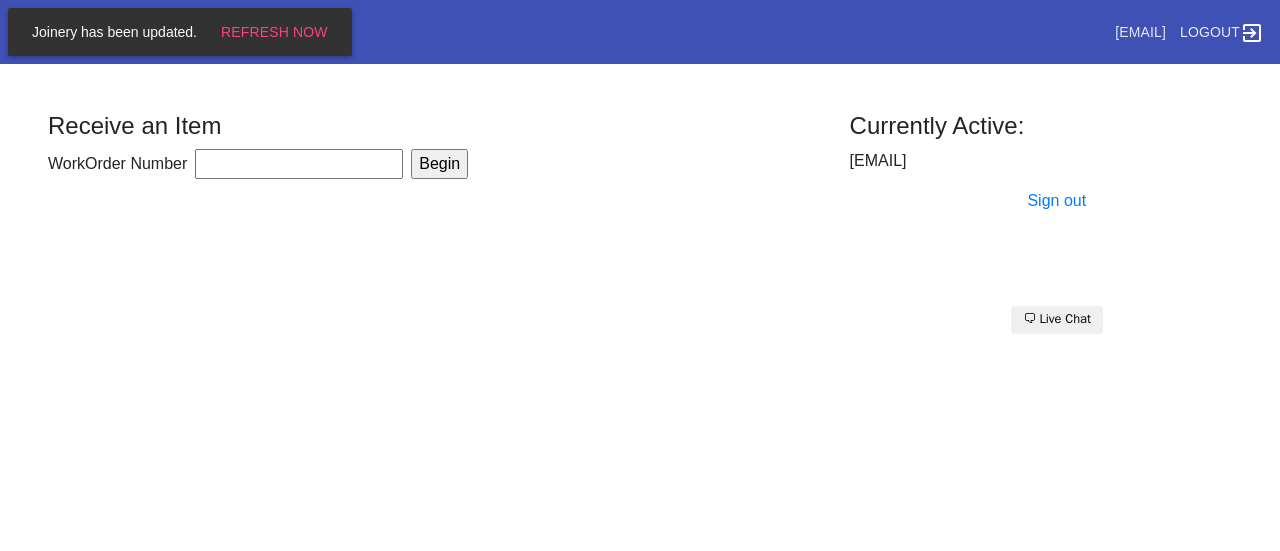 scroll, scrollTop: 0, scrollLeft: 0, axis: both 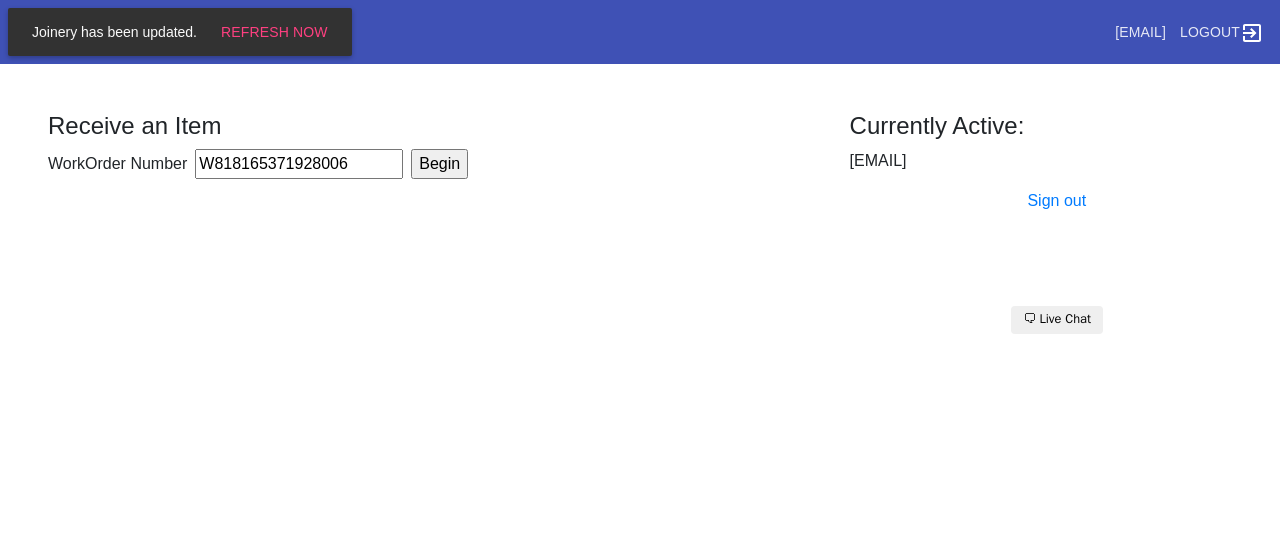 type on "W818165371928006" 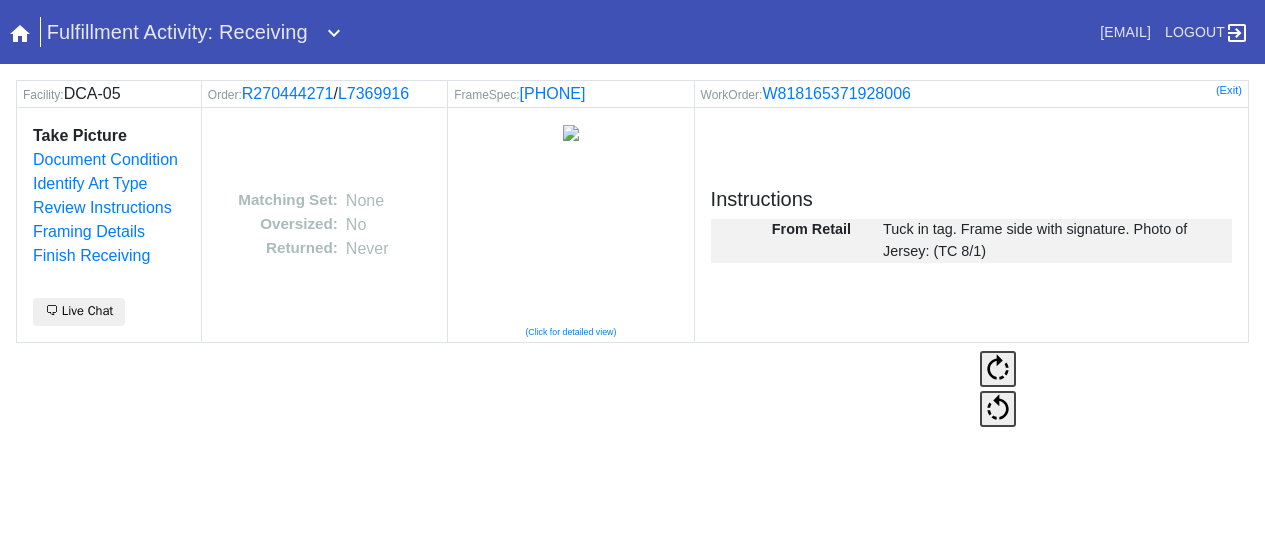 scroll, scrollTop: 0, scrollLeft: 0, axis: both 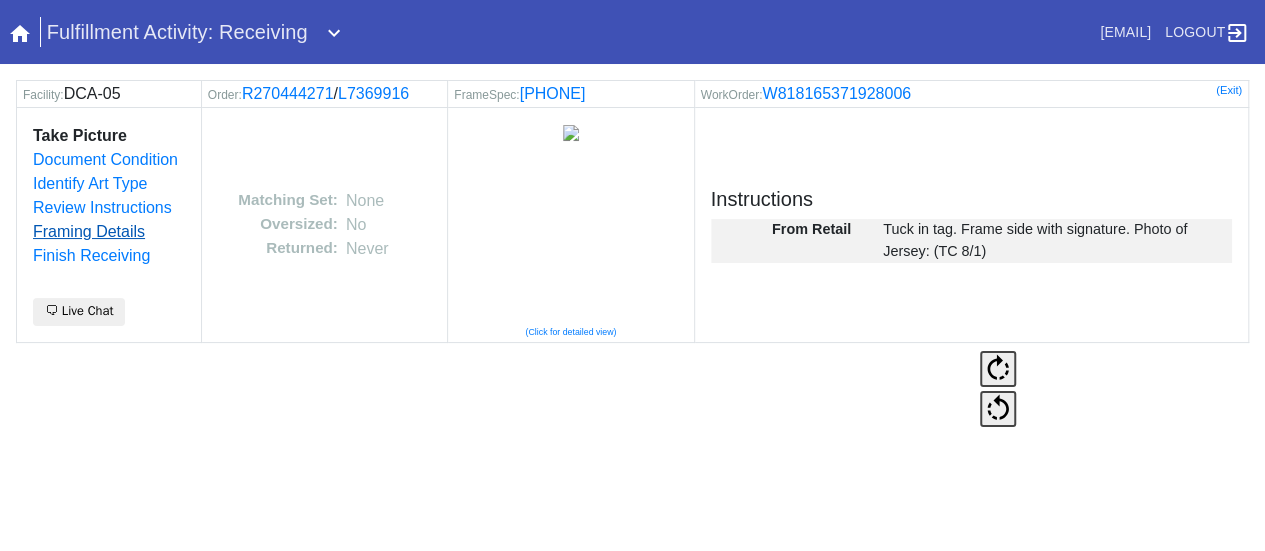 click on "Framing Details" at bounding box center (89, 231) 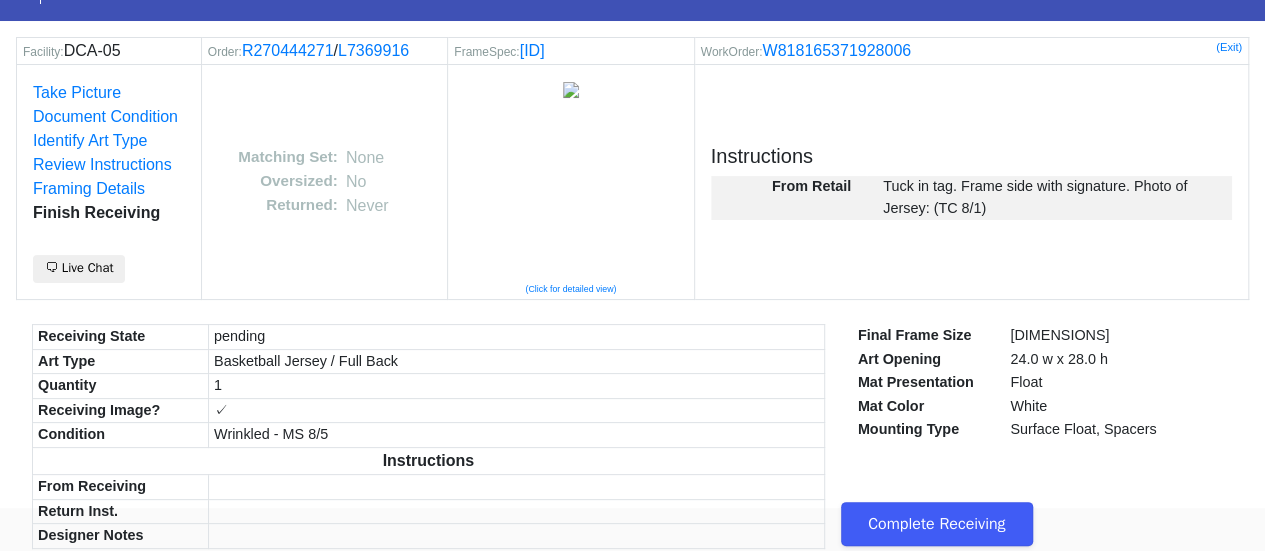 scroll, scrollTop: 84, scrollLeft: 0, axis: vertical 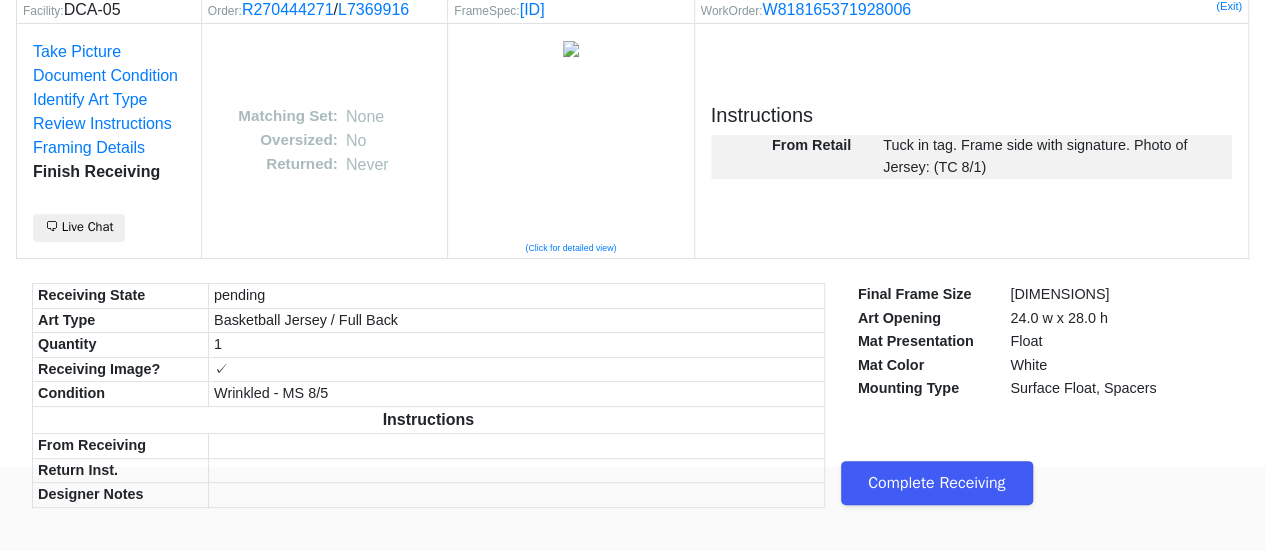 click on "Complete Receiving" at bounding box center [937, 483] 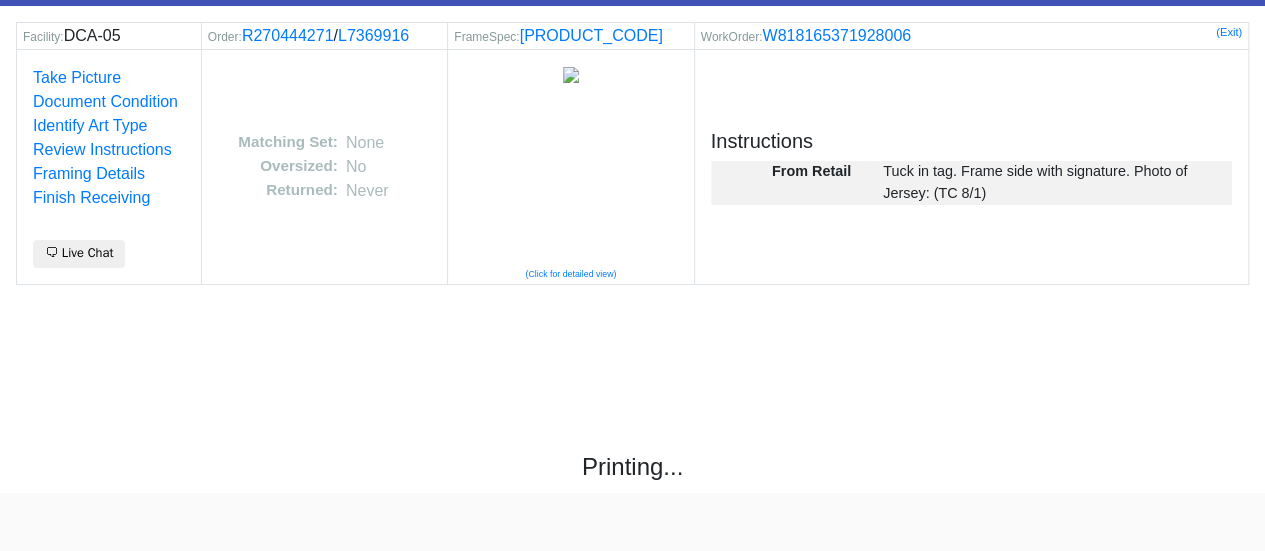 scroll, scrollTop: 107, scrollLeft: 0, axis: vertical 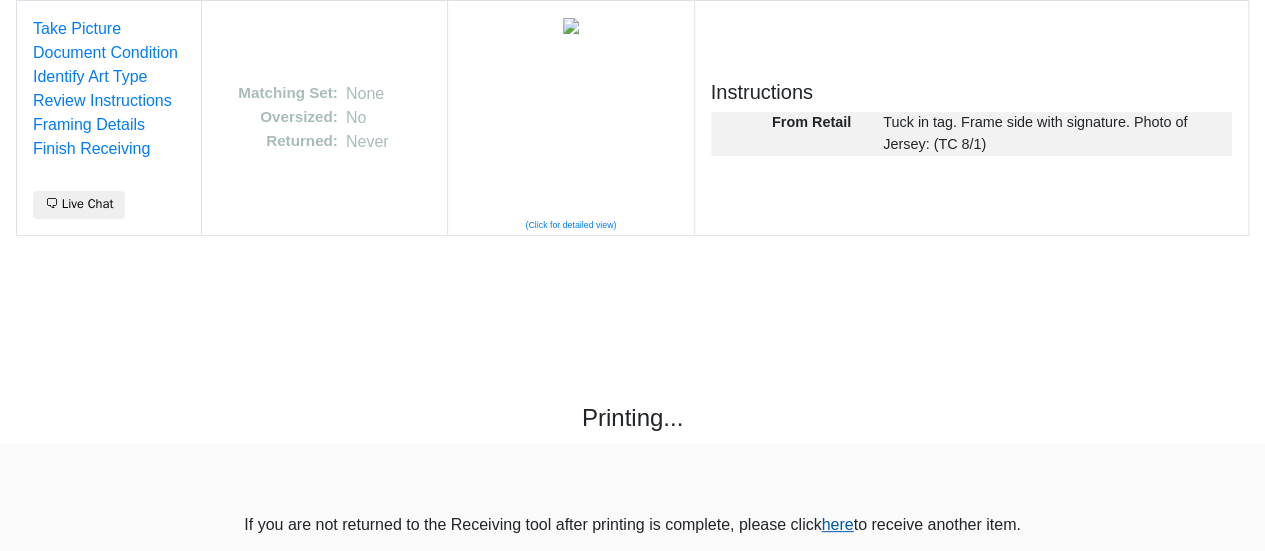 click on "here" at bounding box center [837, 524] 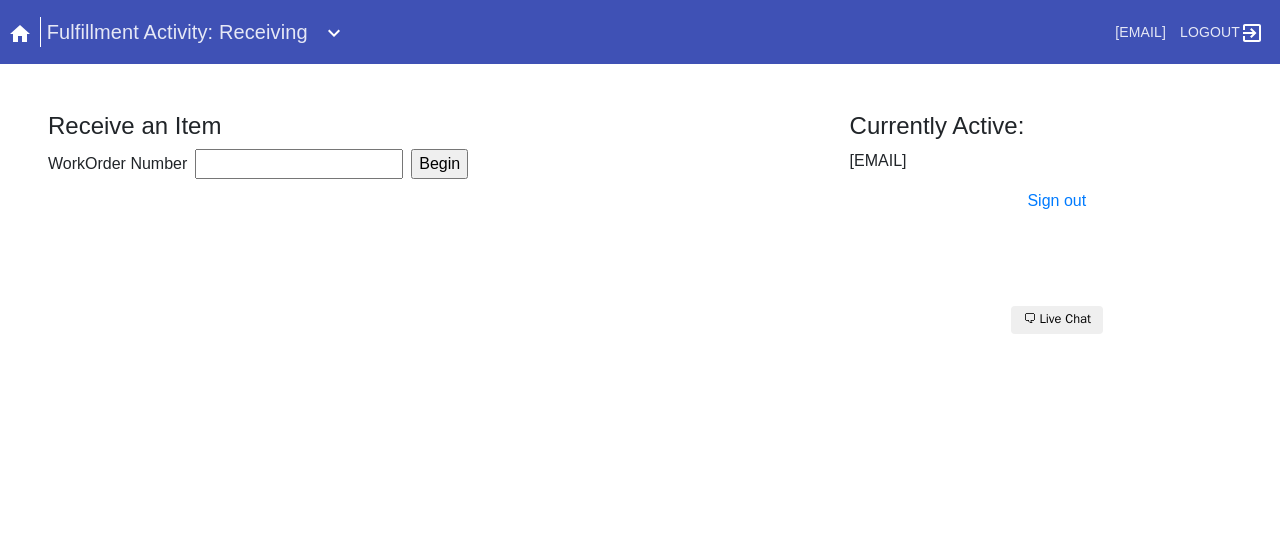 scroll, scrollTop: 0, scrollLeft: 0, axis: both 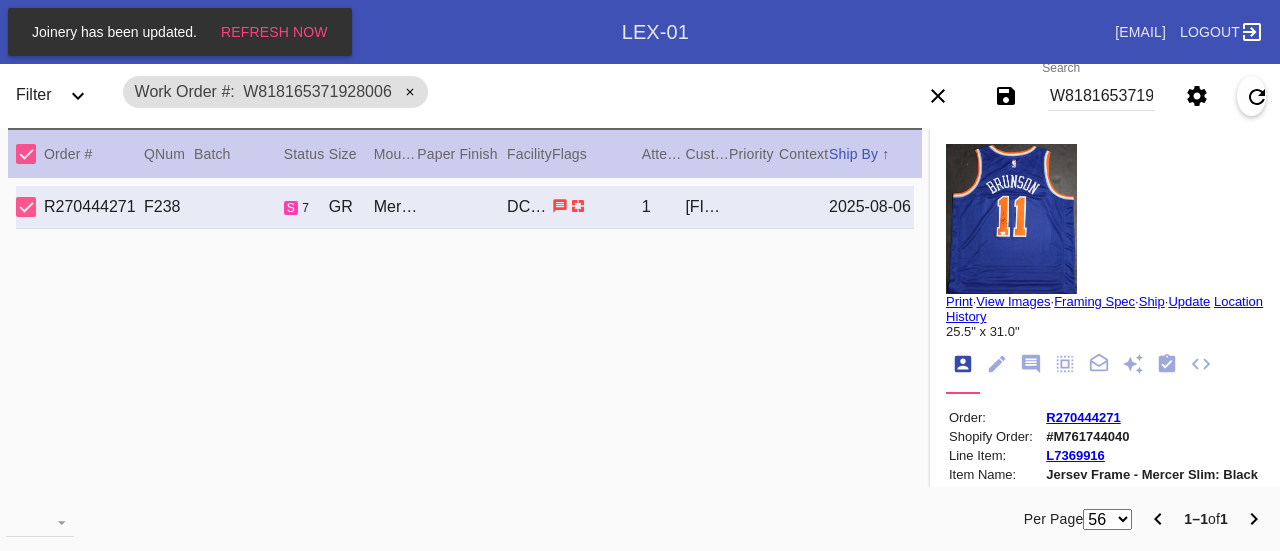 click on "W818165371928006" at bounding box center [1101, 96] 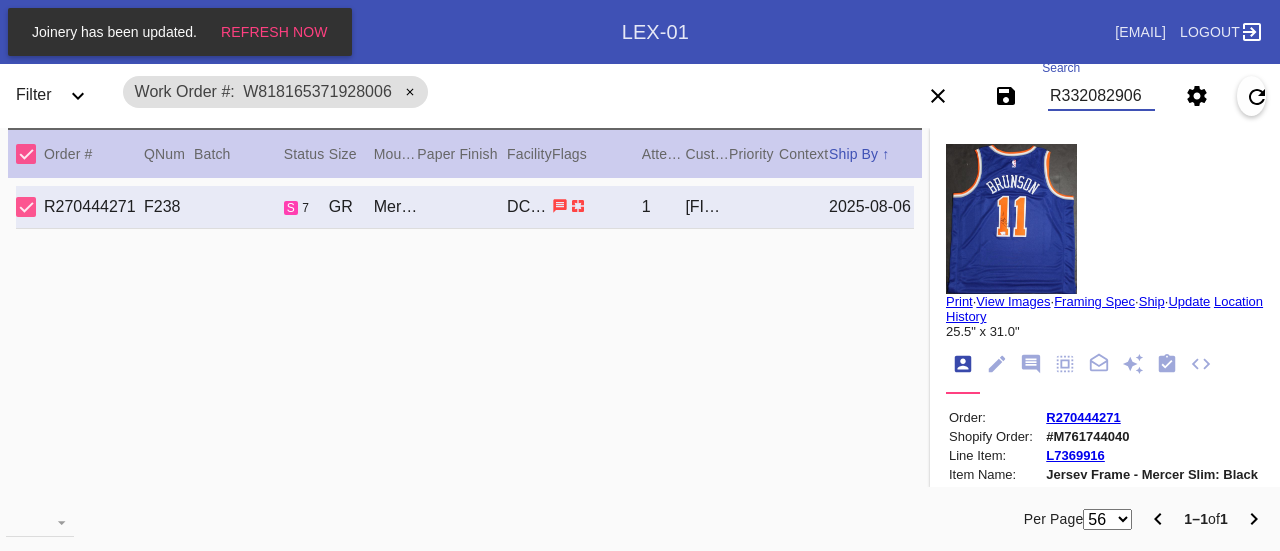 type on "R332082906" 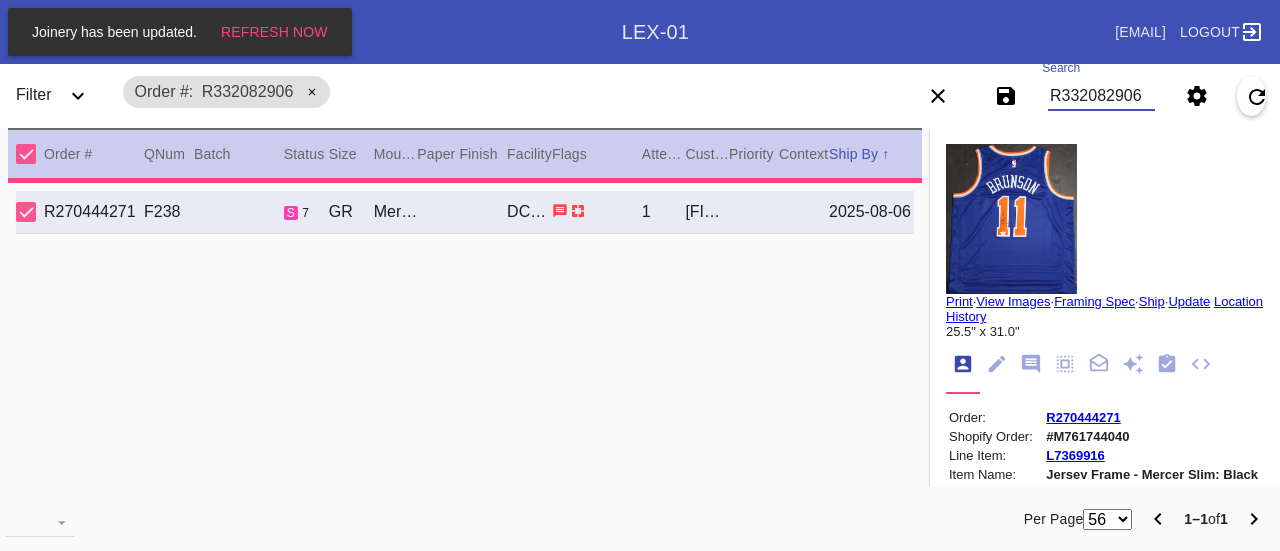 type 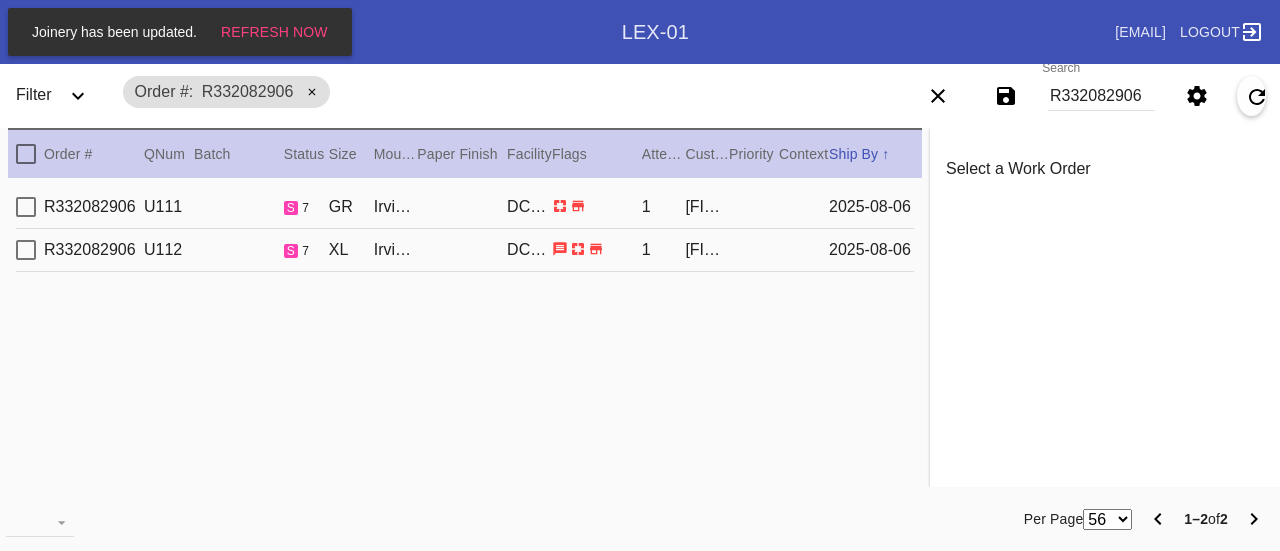 click on "1" at bounding box center (664, 207) 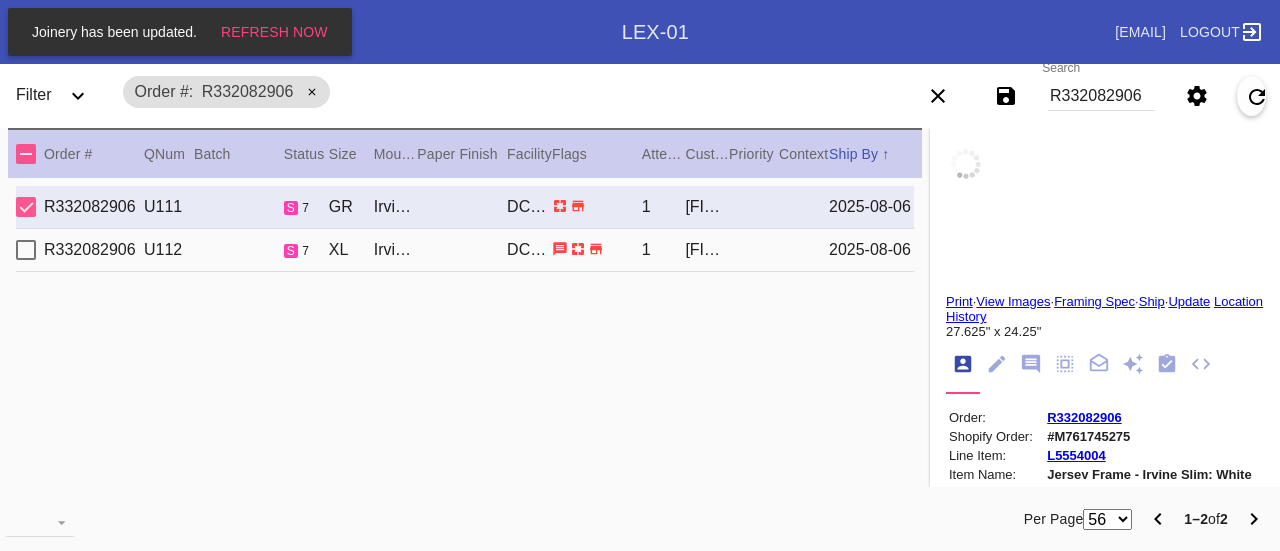 click on "[ORDER_ID] [ITEM_CODE] [SIZE] [ITEM_NAME] [FACILITY] [ITEM_CODE] [NUMBER] [FIRST] [LAST]
[DATE]" at bounding box center [465, 250] 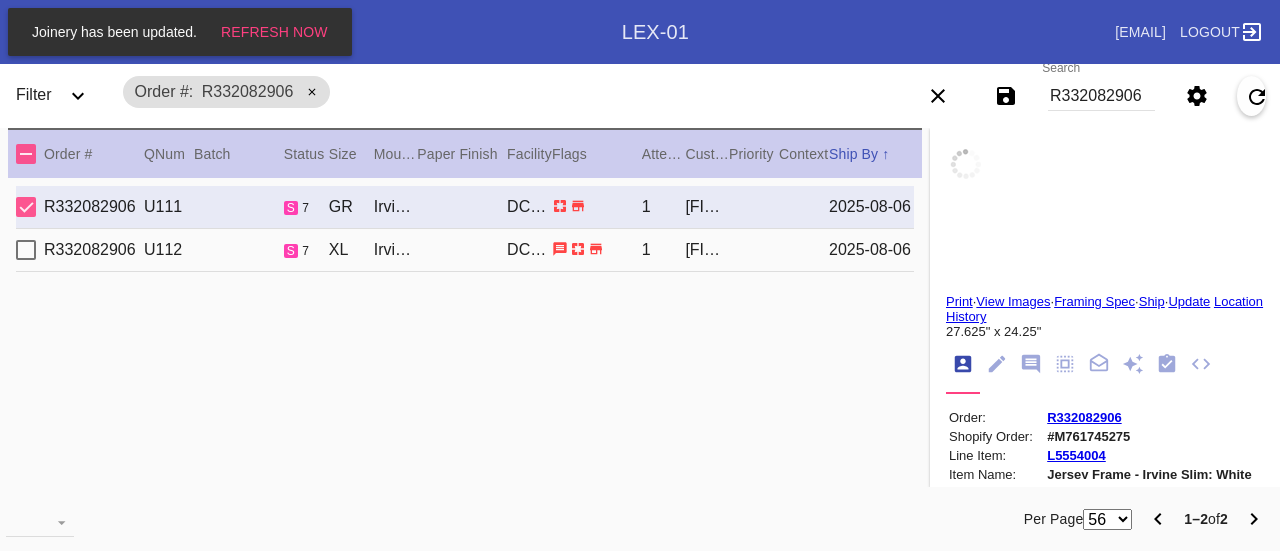 type on "23.0" 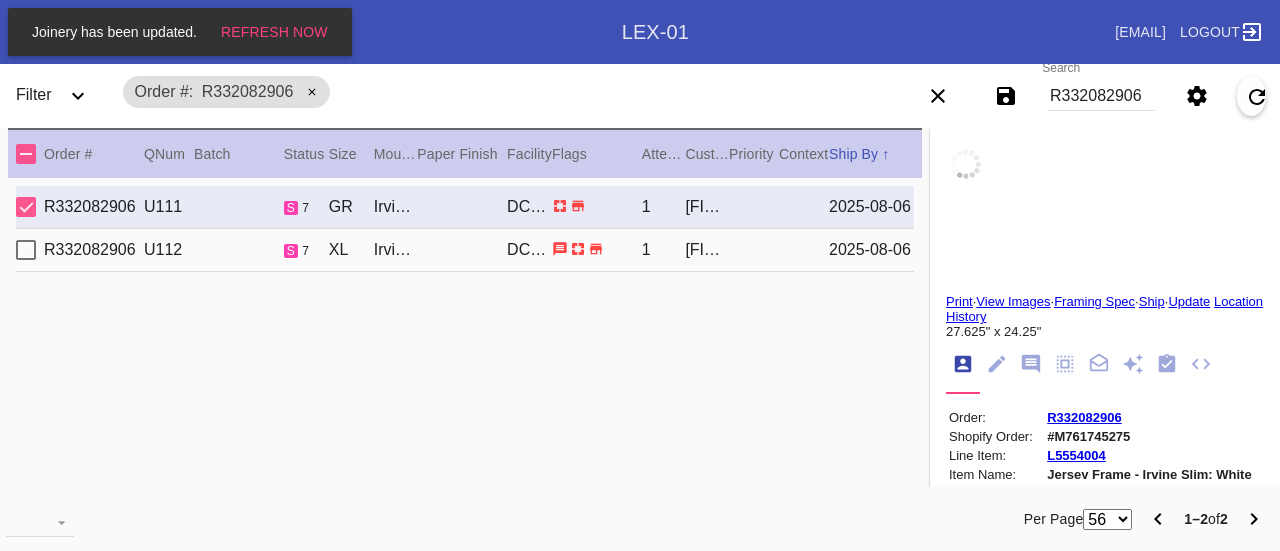 type on "28.0" 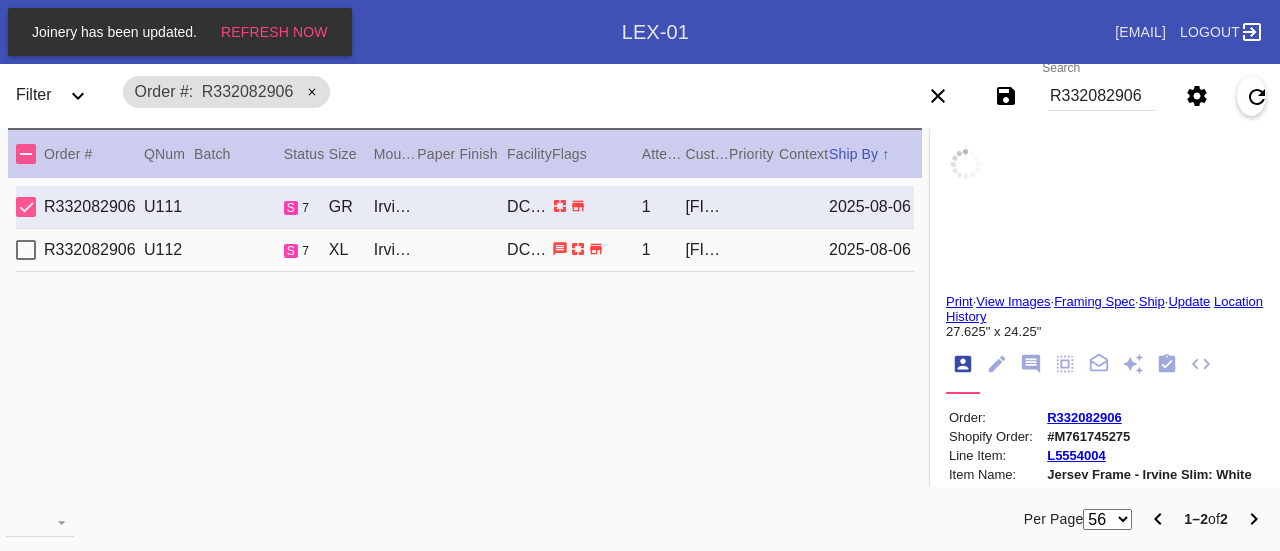 type on "Wrinkled, two white stains below middle of giant 2, multiple stains on left sleeve - MS 8/5" 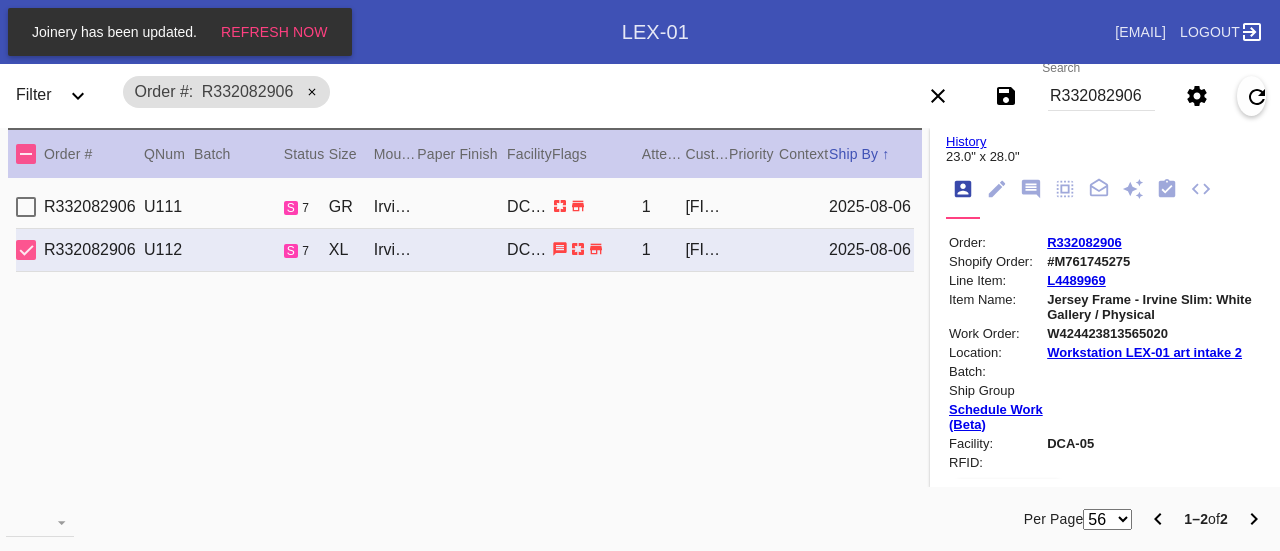 scroll, scrollTop: 180, scrollLeft: 0, axis: vertical 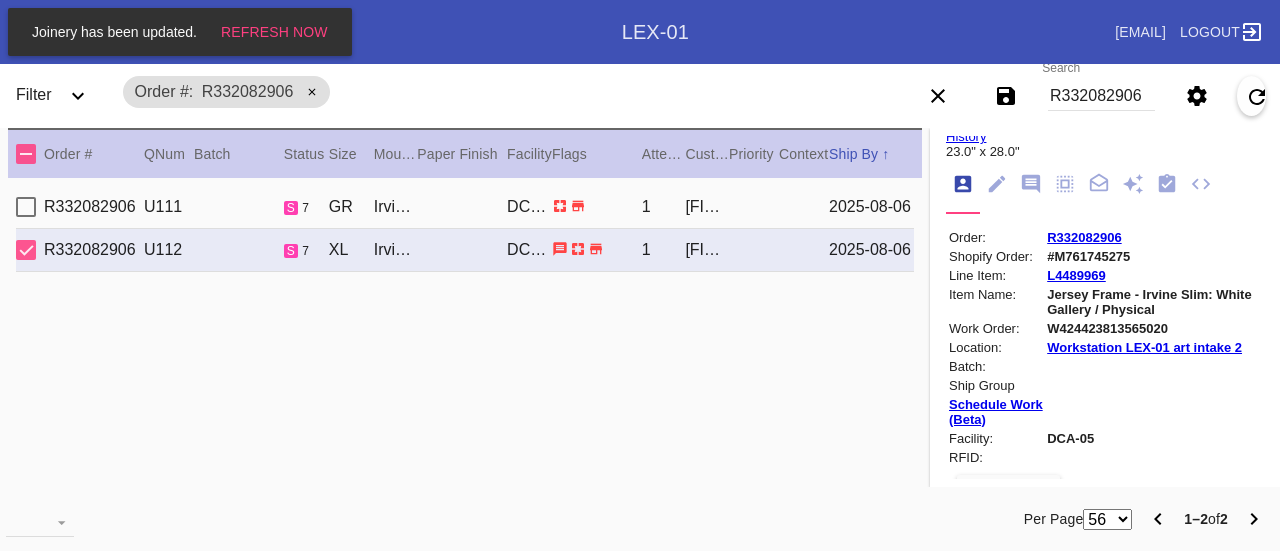 click 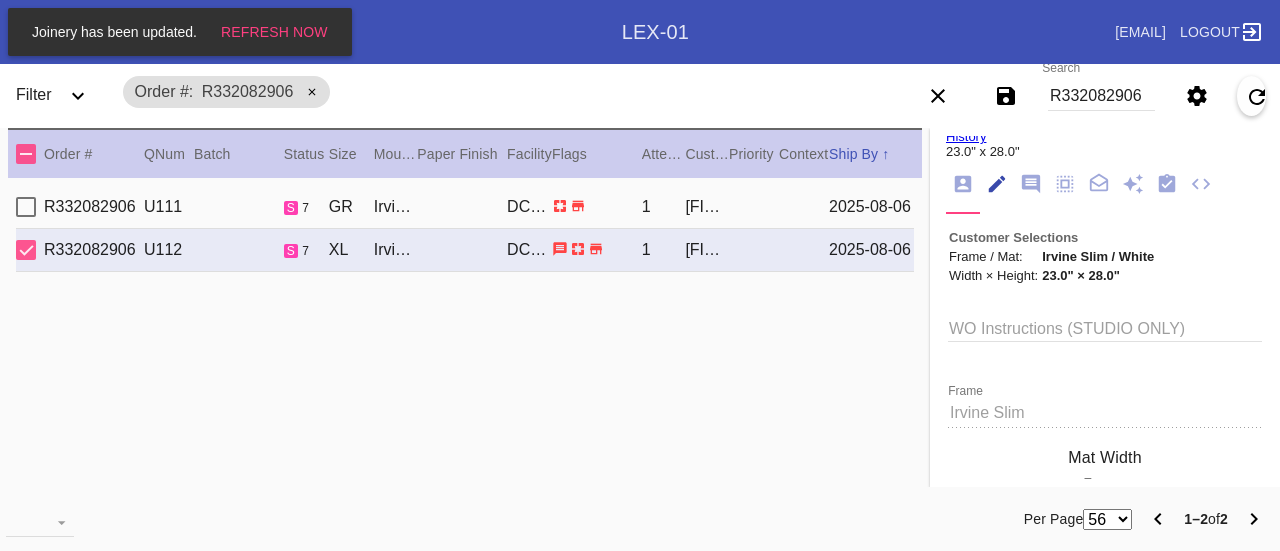 scroll, scrollTop: 73, scrollLeft: 0, axis: vertical 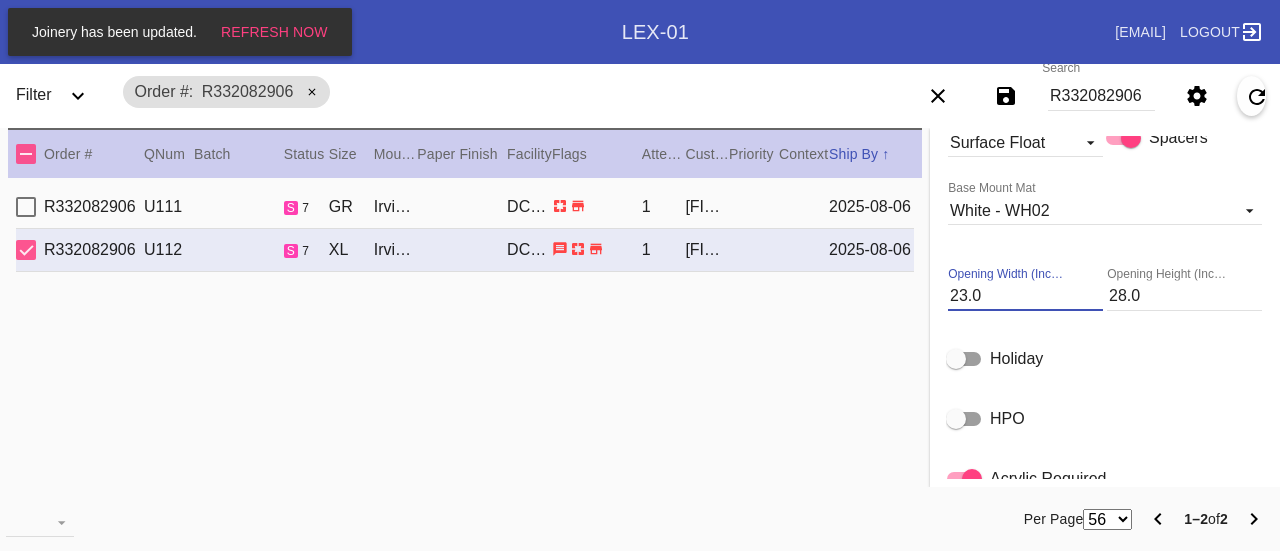 drag, startPoint x: 1008, startPoint y: 305, endPoint x: 766, endPoint y: 303, distance: 242.00827 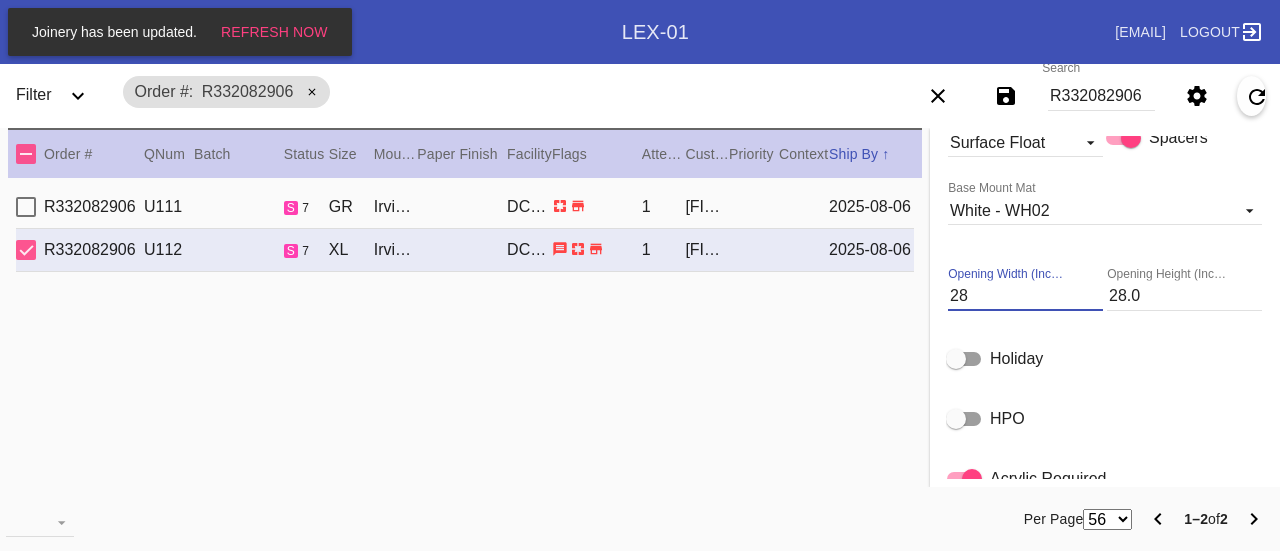 type on "28" 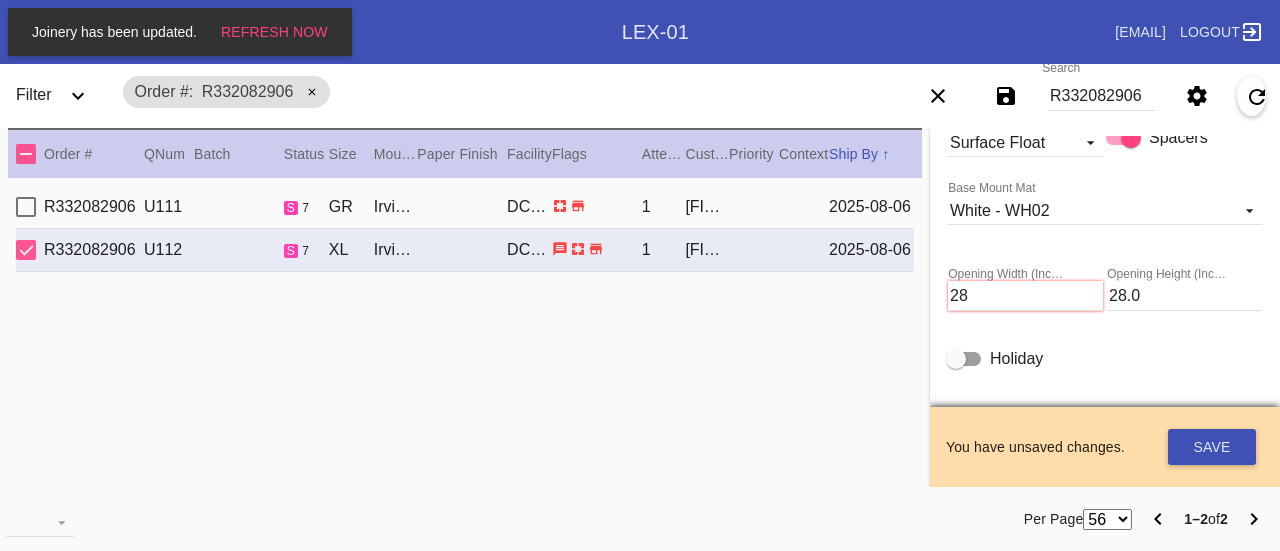 click on "[ORDER_ID] [ITEM_CODE] [SIZE] [ITEM_NAME] [FACILITY] [ITEM_CODE] [NUMBER] [FIRST] [LAST]
[DATE] [ORDER_ID] [ITEM_CODE] [SIZE] [ITEM_NAME] [FACILITY] [ITEM_CODE] [NUMBER] [FIRST] [LAST]
[DATE]" at bounding box center (465, 347) 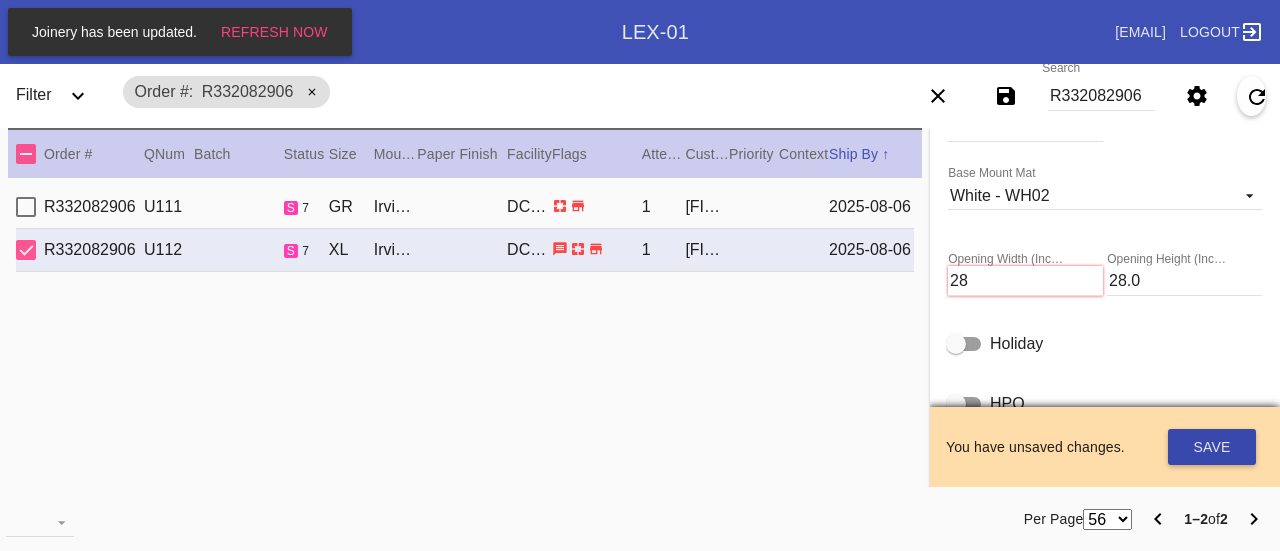 scroll, scrollTop: 822, scrollLeft: 0, axis: vertical 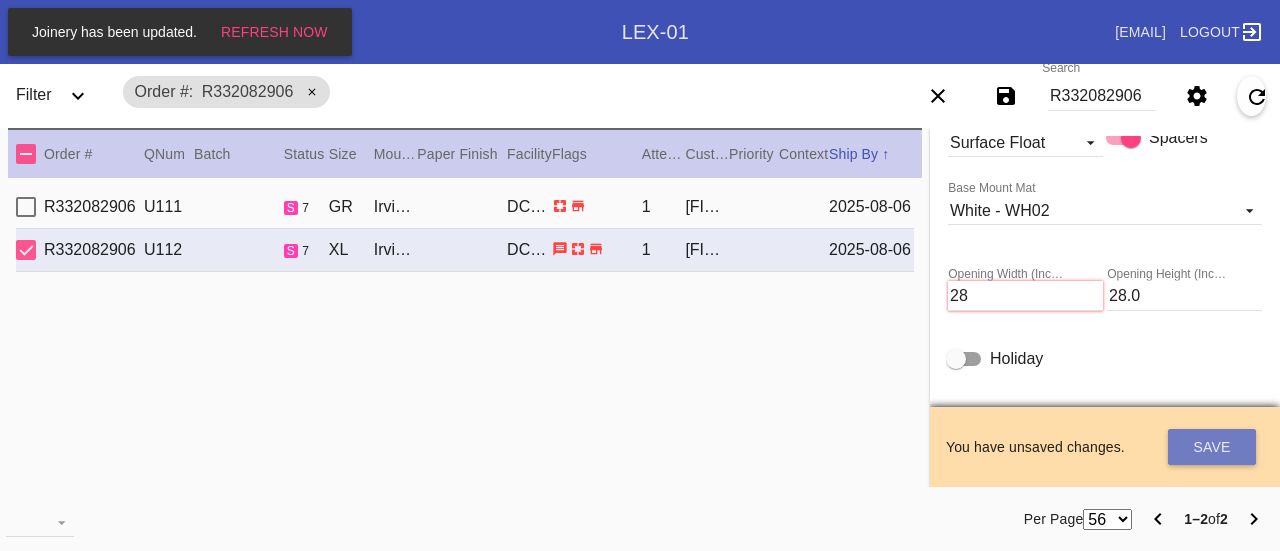 click on "Save" at bounding box center (1212, 447) 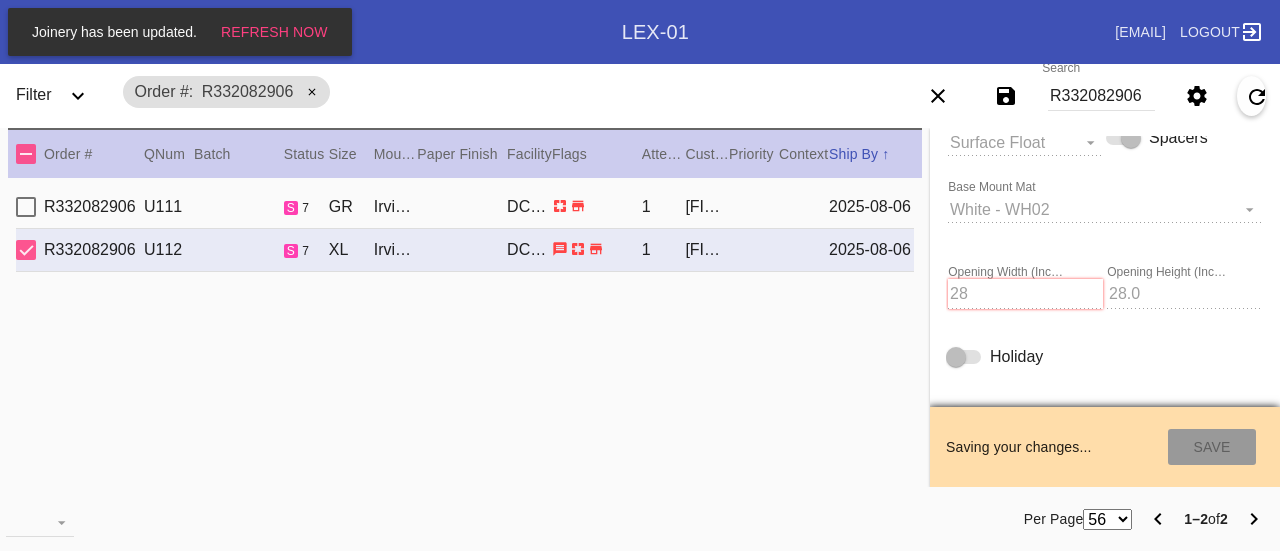 type on "28.0" 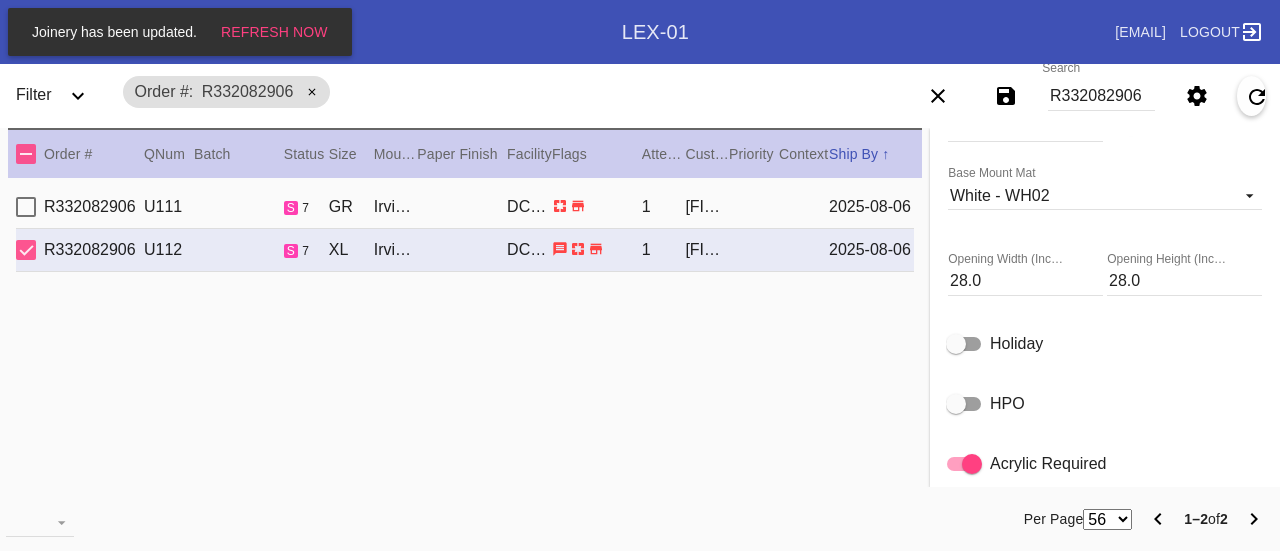 click on "2025-08-06" at bounding box center (871, 207) 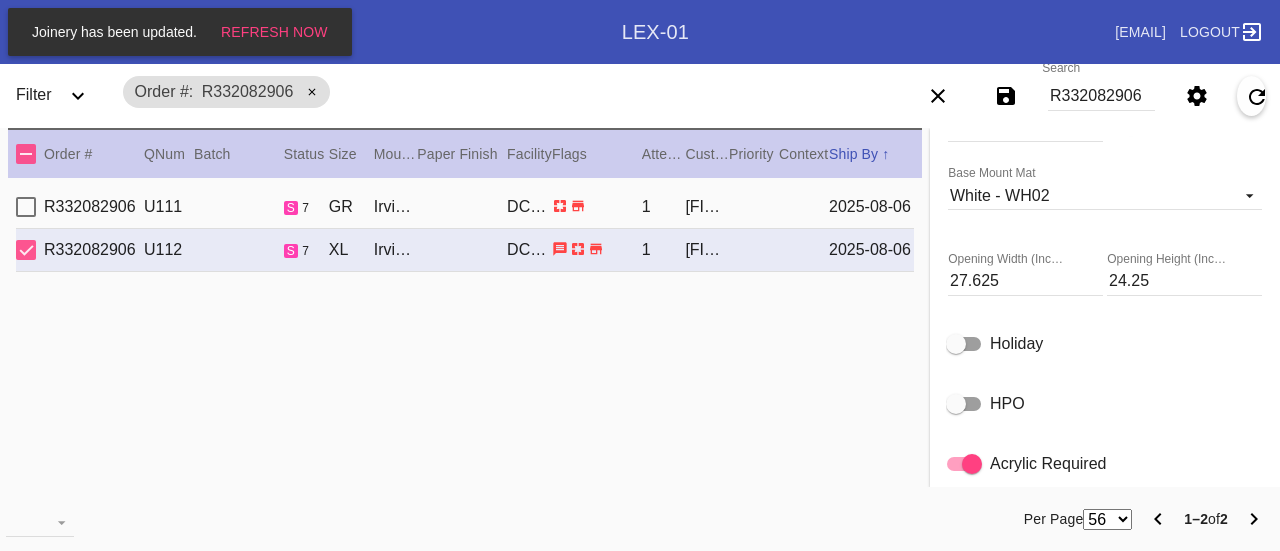 scroll, scrollTop: 776, scrollLeft: 0, axis: vertical 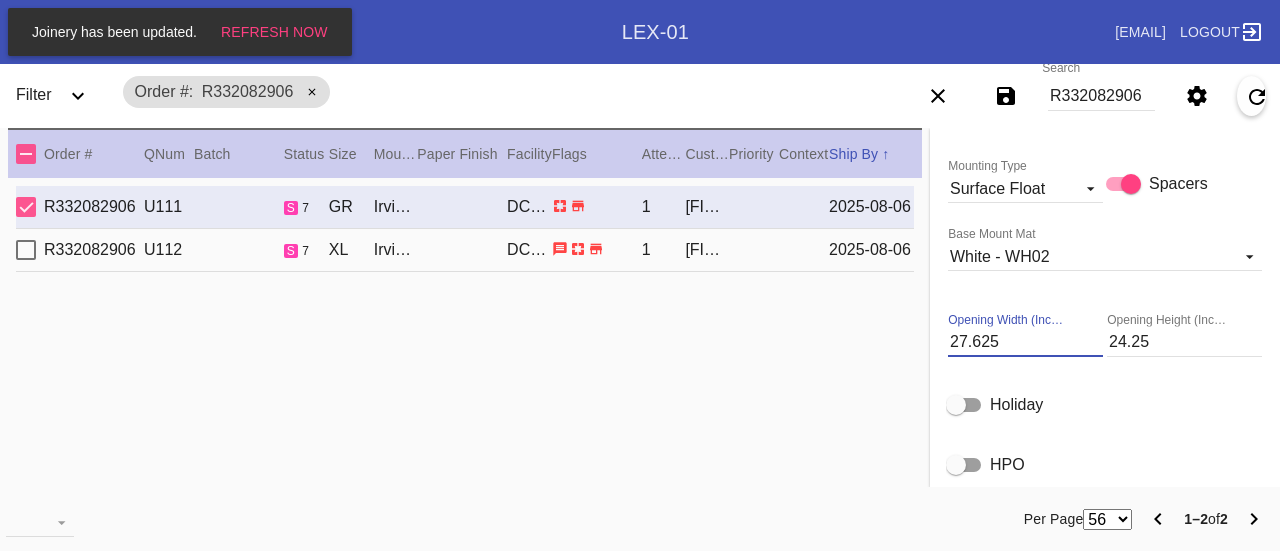 drag, startPoint x: 1010, startPoint y: 341, endPoint x: 786, endPoint y: 344, distance: 224.0201 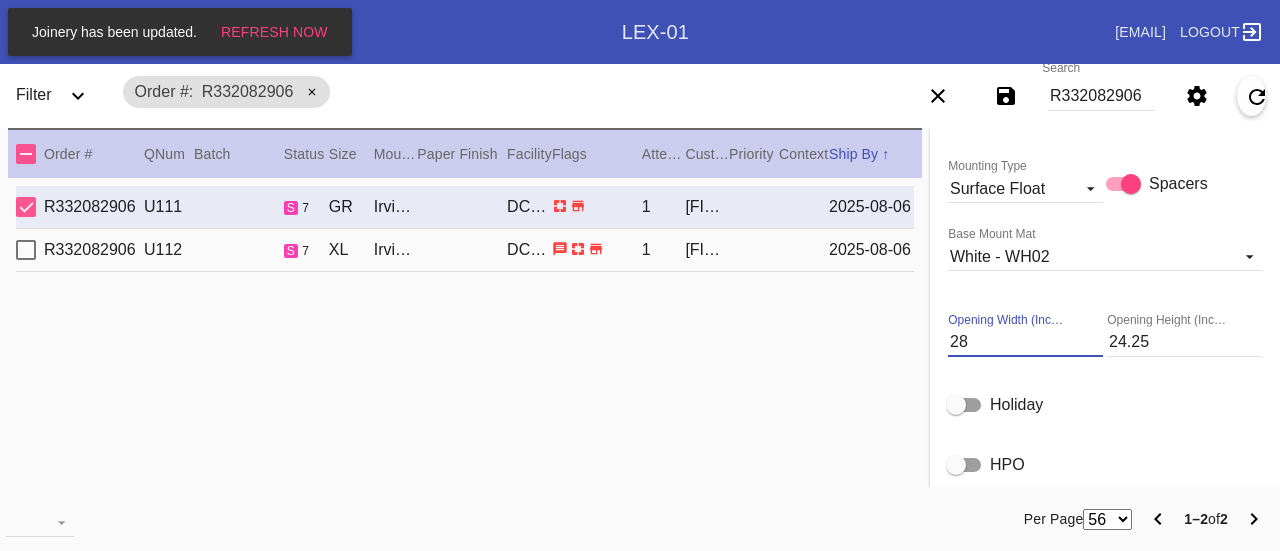 type on "28" 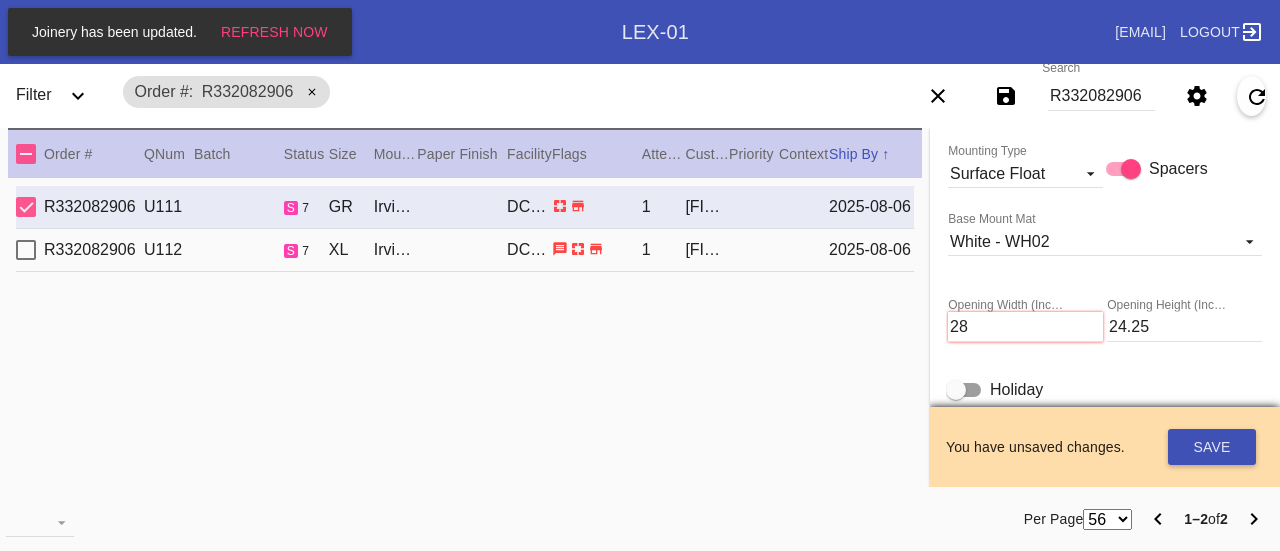 scroll, scrollTop: 776, scrollLeft: 0, axis: vertical 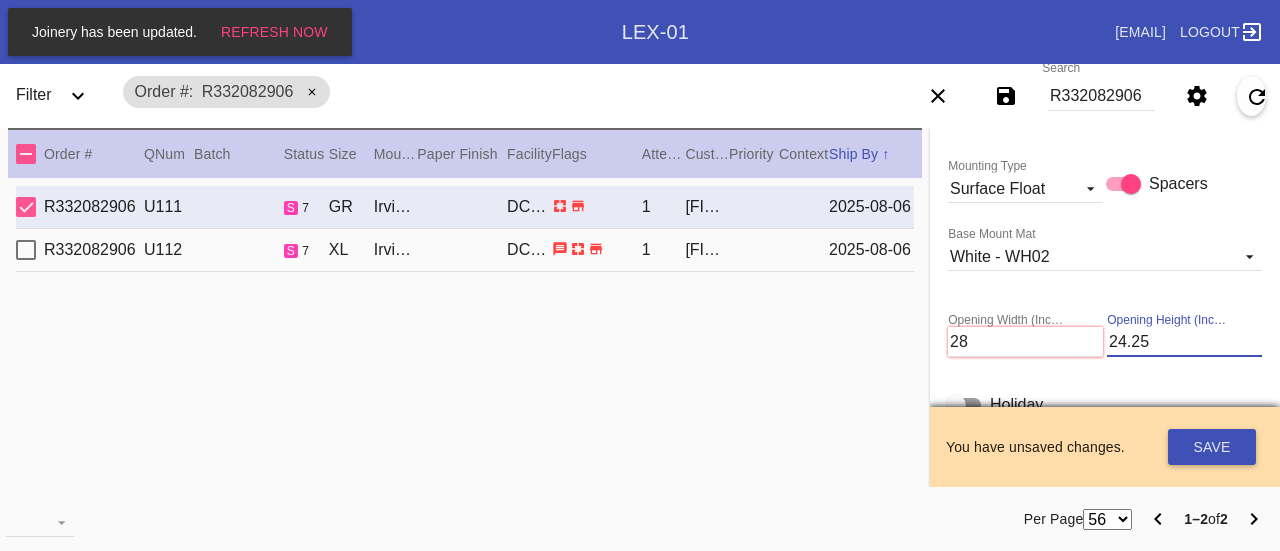 drag, startPoint x: 786, startPoint y: 344, endPoint x: 1145, endPoint y: 360, distance: 359.35638 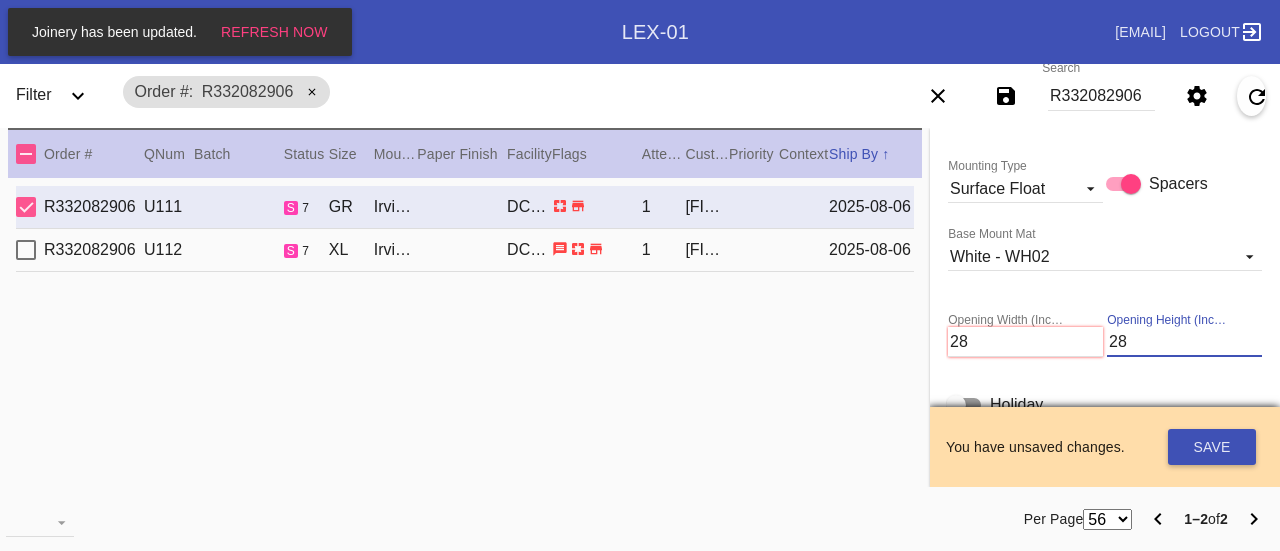 type on "28" 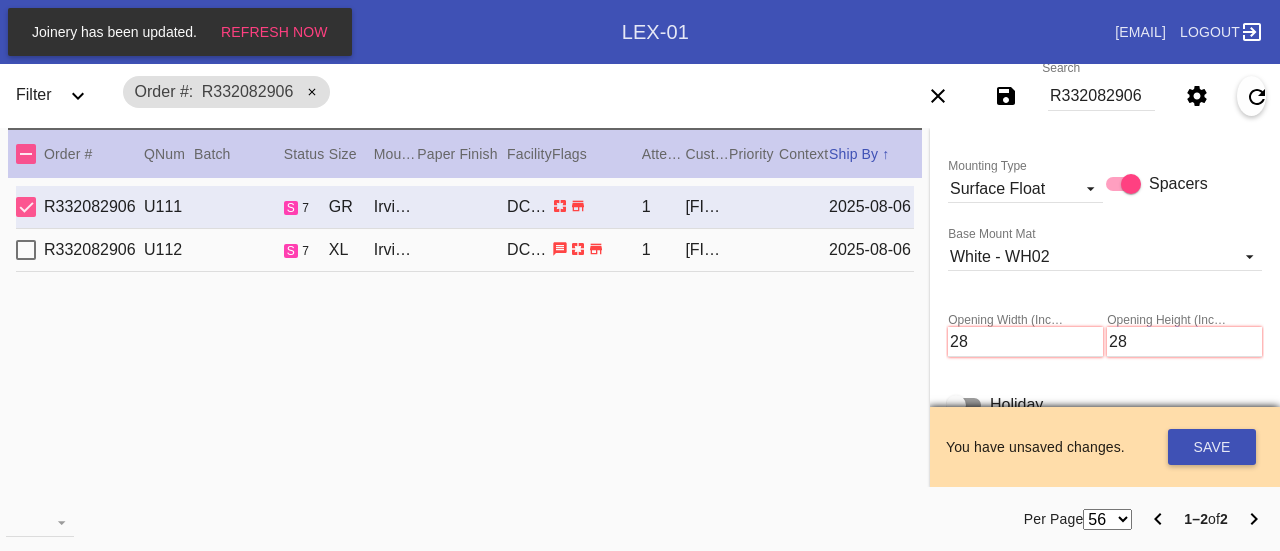 click on "[ORDER_ID] [ITEM_CODE] [SIZE] [ITEM_NAME] [FACILITY] [ITEM_CODE] [NUMBER] [FIRST] [LAST]
[DATE] [ORDER_ID] [ITEM_CODE] [SIZE] [ITEM_NAME] [FACILITY] [ITEM_CODE] [NUMBER] [FIRST] [LAST]
[DATE]" at bounding box center [465, 347] 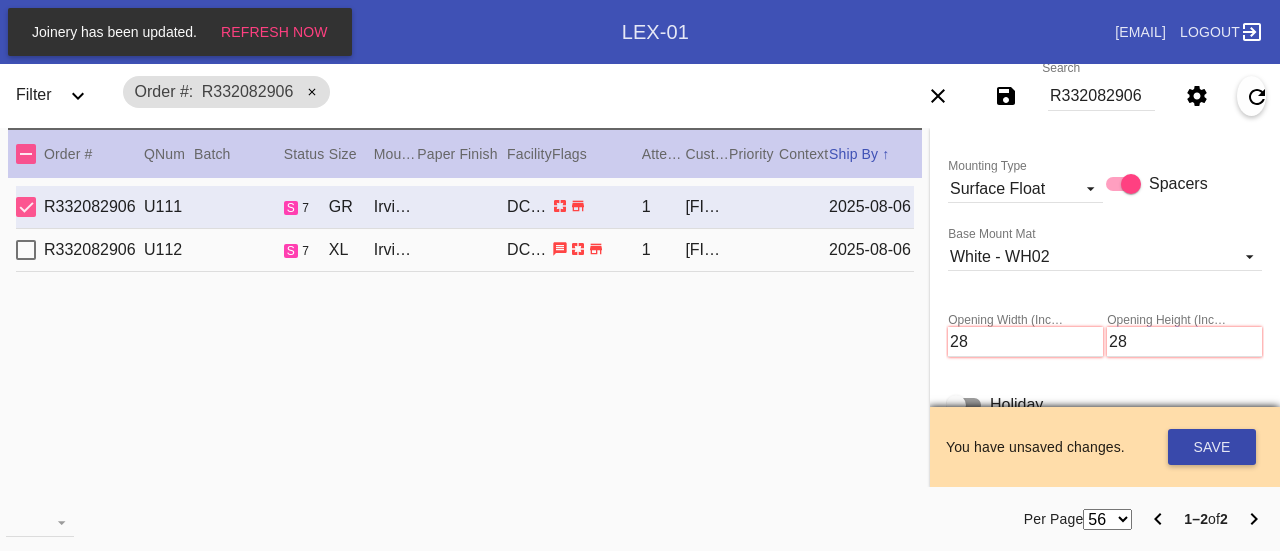 click on "Save" at bounding box center (1212, 447) 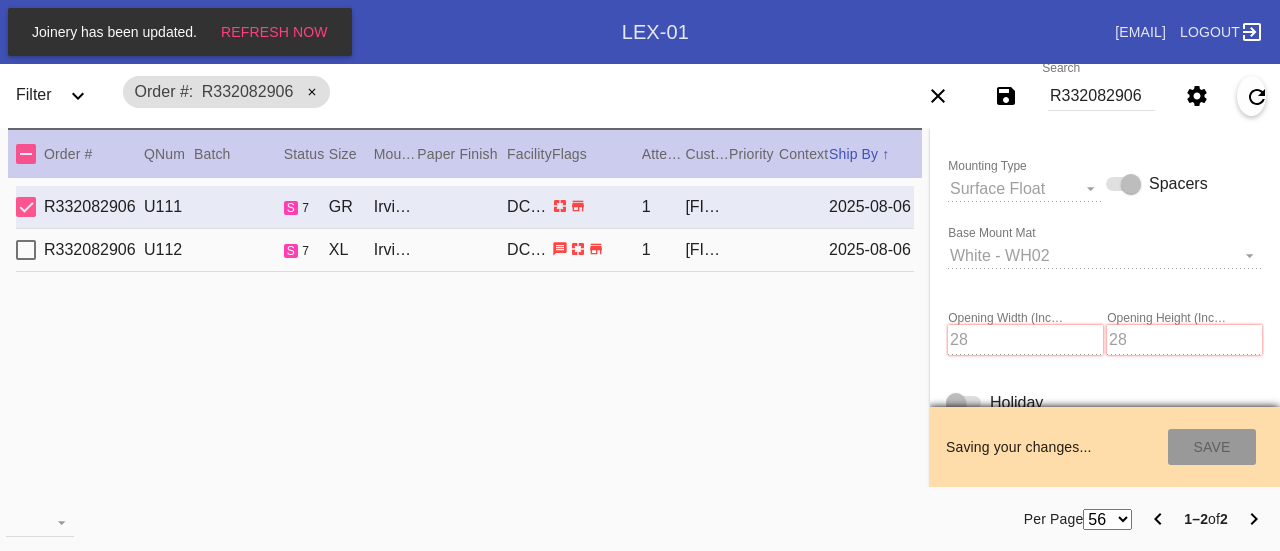 scroll, scrollTop: 228, scrollLeft: 0, axis: vertical 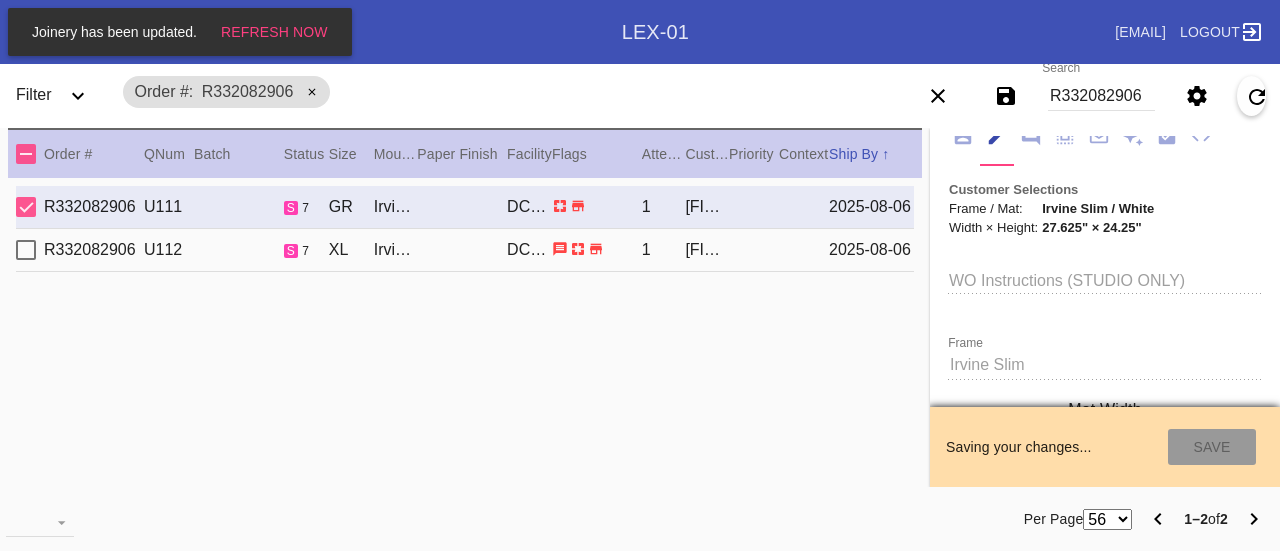 type on "28.0" 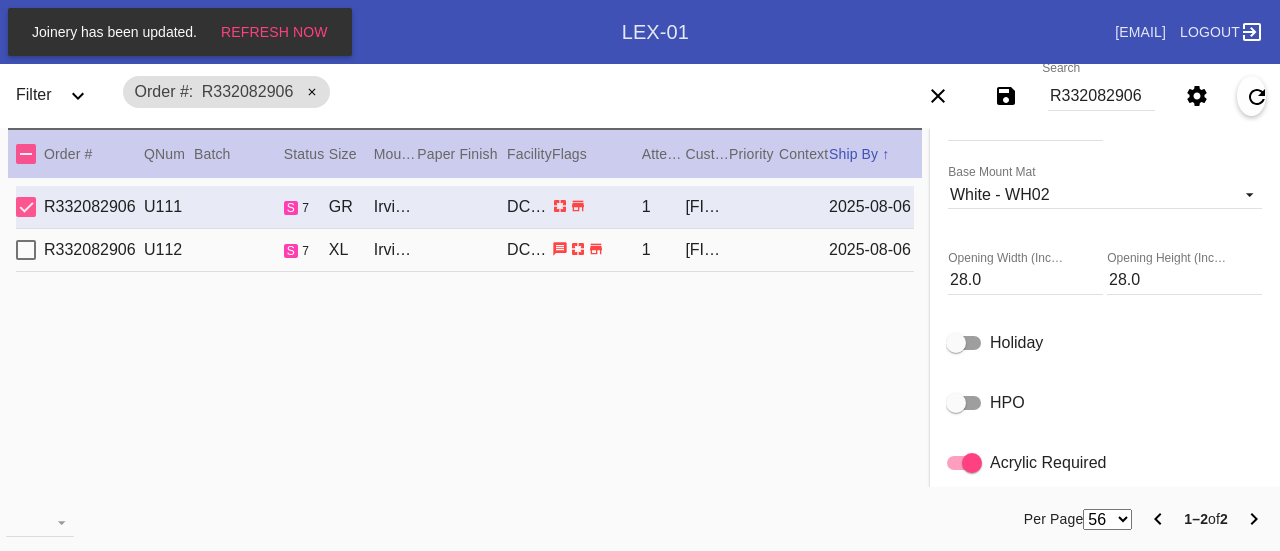 scroll, scrollTop: 0, scrollLeft: 0, axis: both 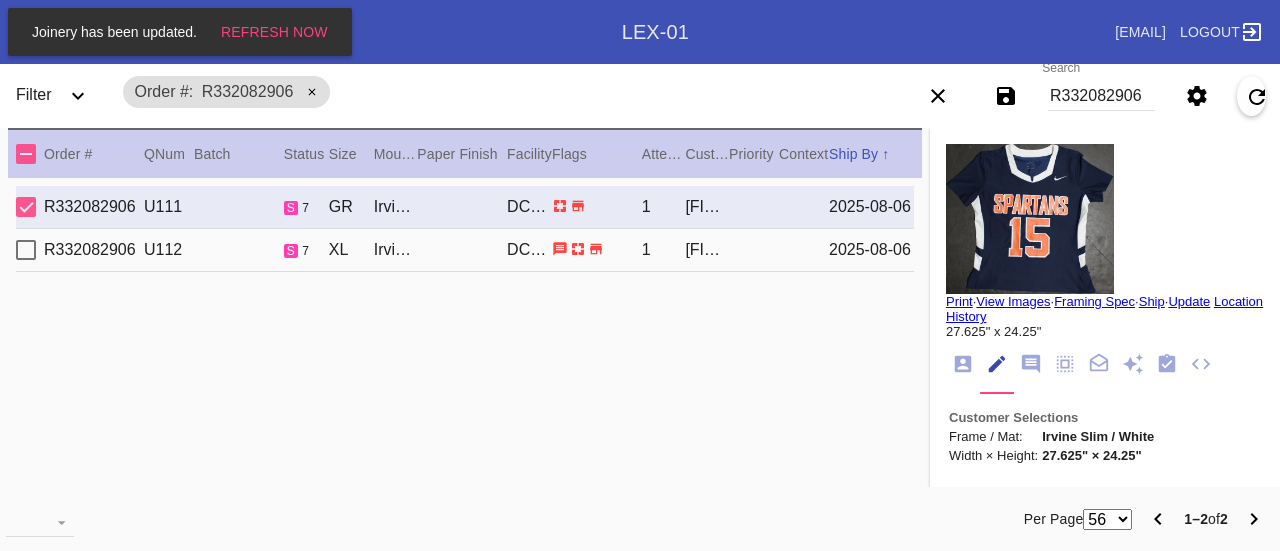 click on "Print" at bounding box center (959, 301) 